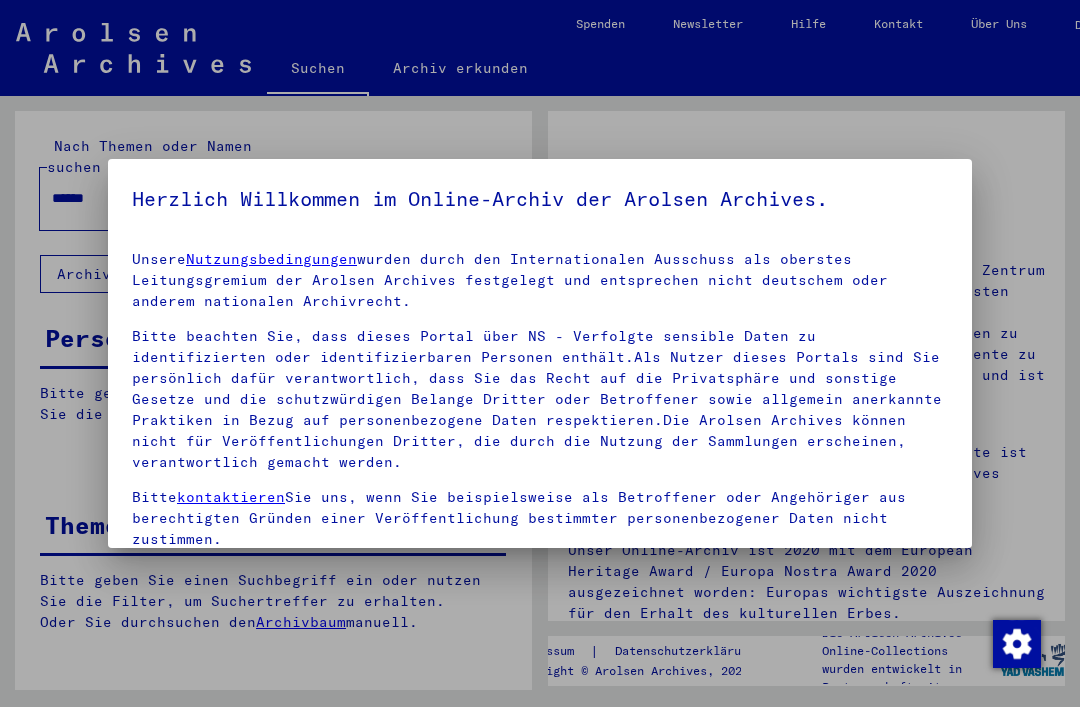 scroll, scrollTop: 0, scrollLeft: 0, axis: both 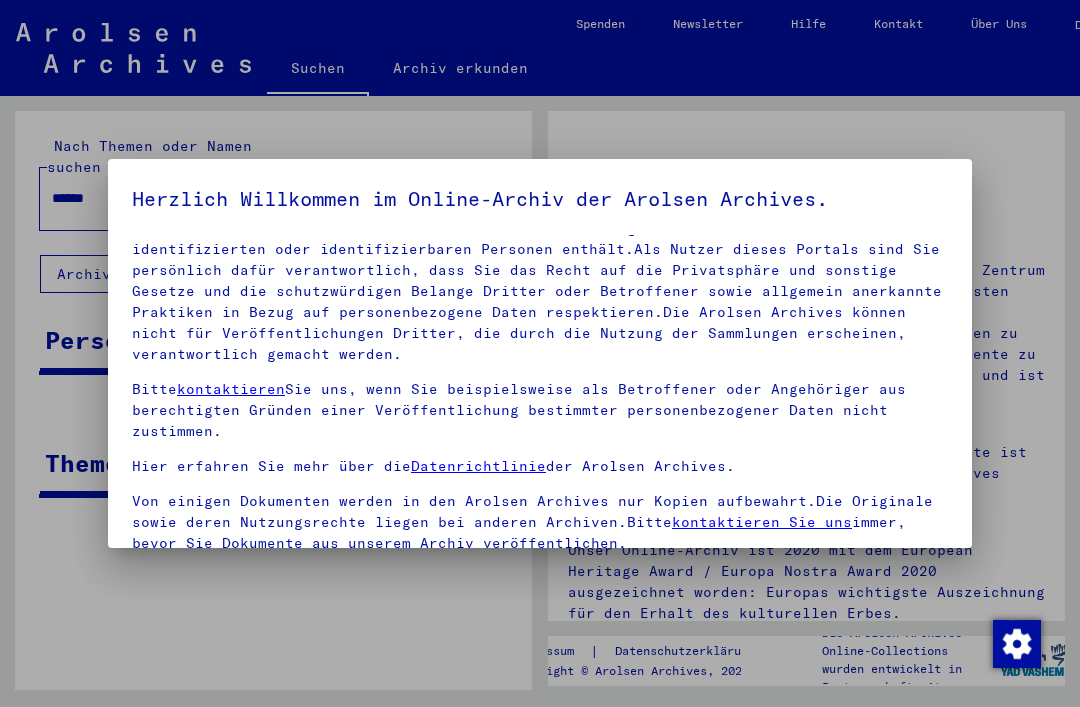 click at bounding box center [540, 353] 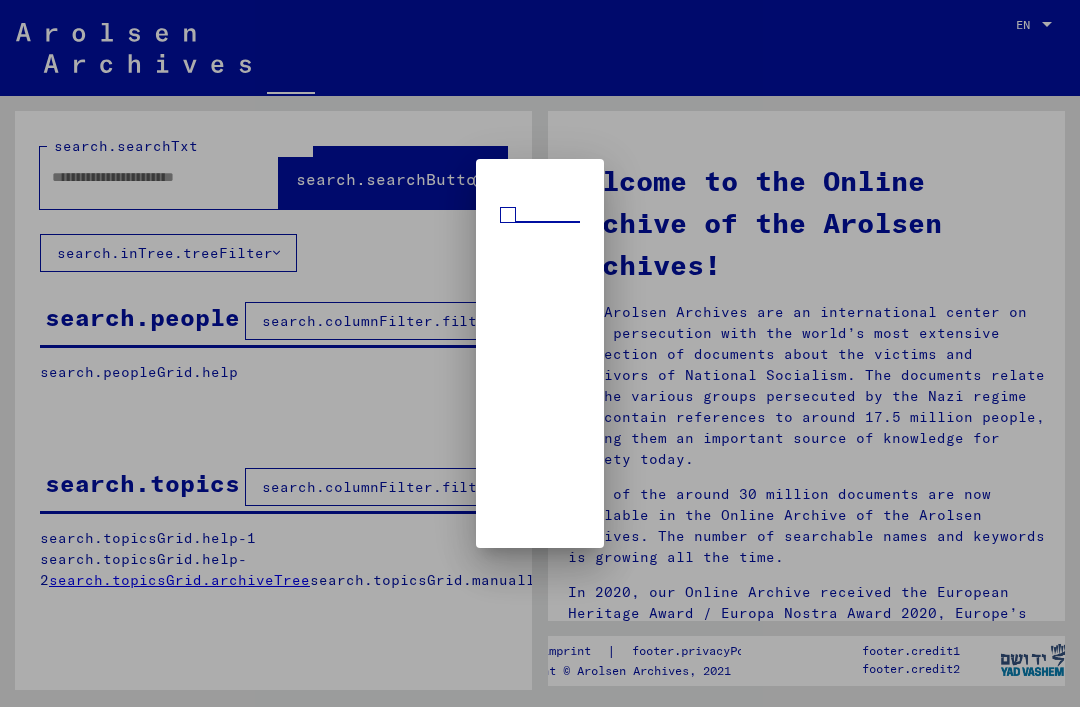 scroll, scrollTop: 0, scrollLeft: 0, axis: both 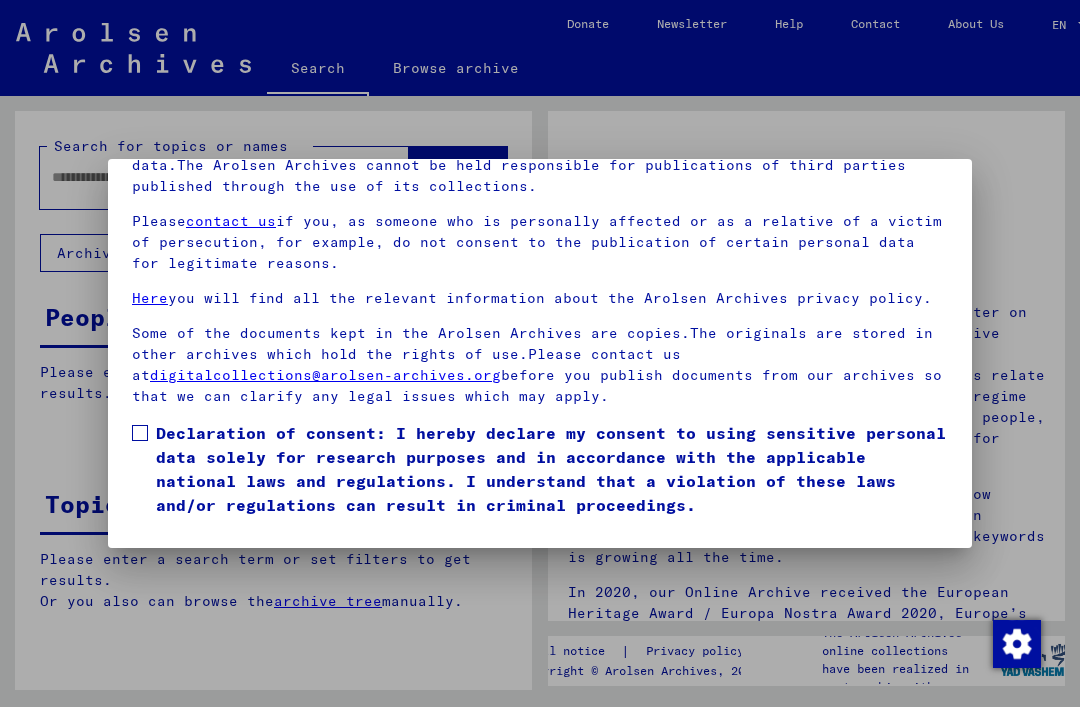 click on "Declaration of consent: I hereby declare my consent to using sensitive personal data solely for research purposes and in accordance with the applicable national laws and regulations. I understand that a violation of these laws and/or regulations can result in criminal proceedings." at bounding box center [540, 469] 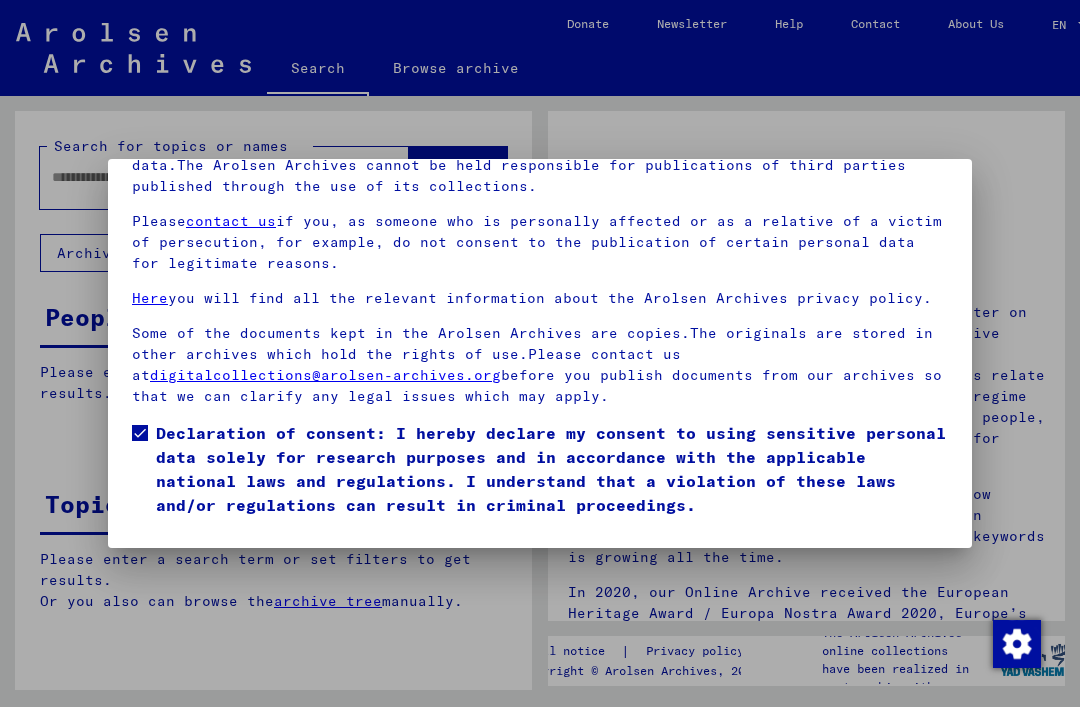 click on "I agree" at bounding box center (180, 546) 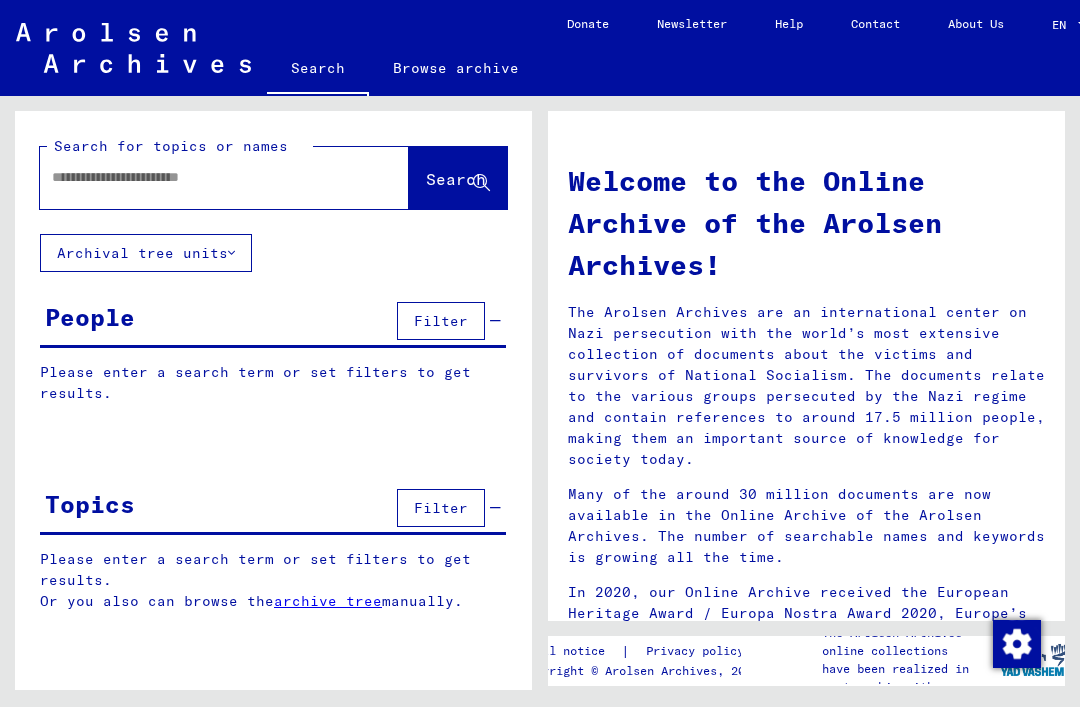 click at bounding box center [200, 177] 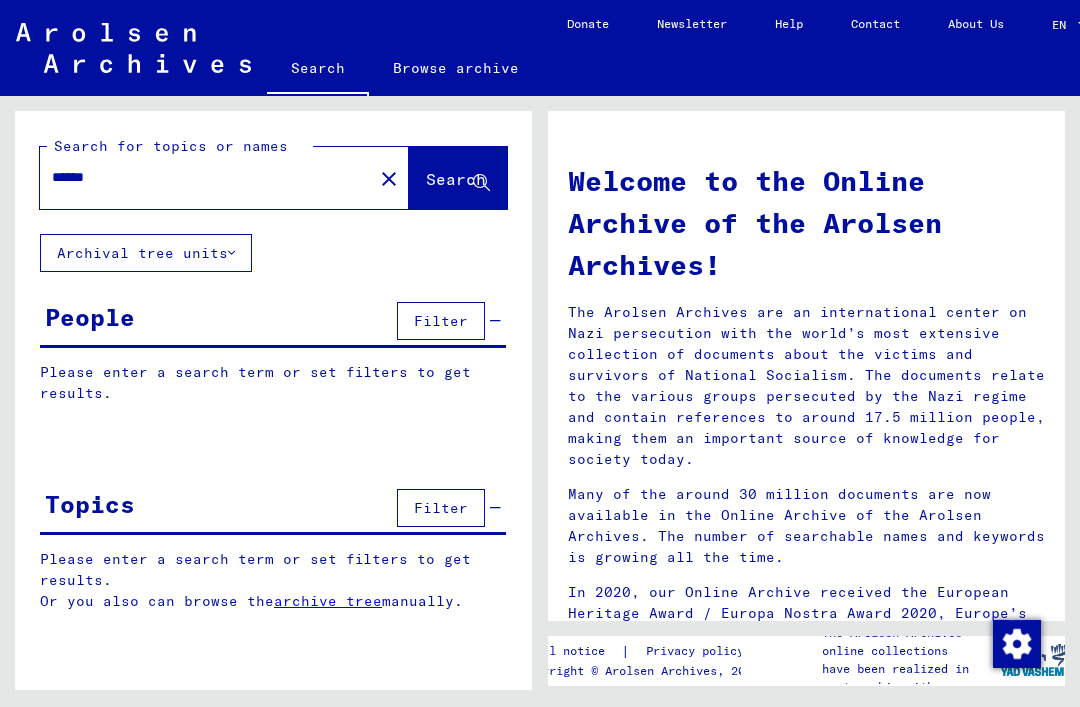 type on "******" 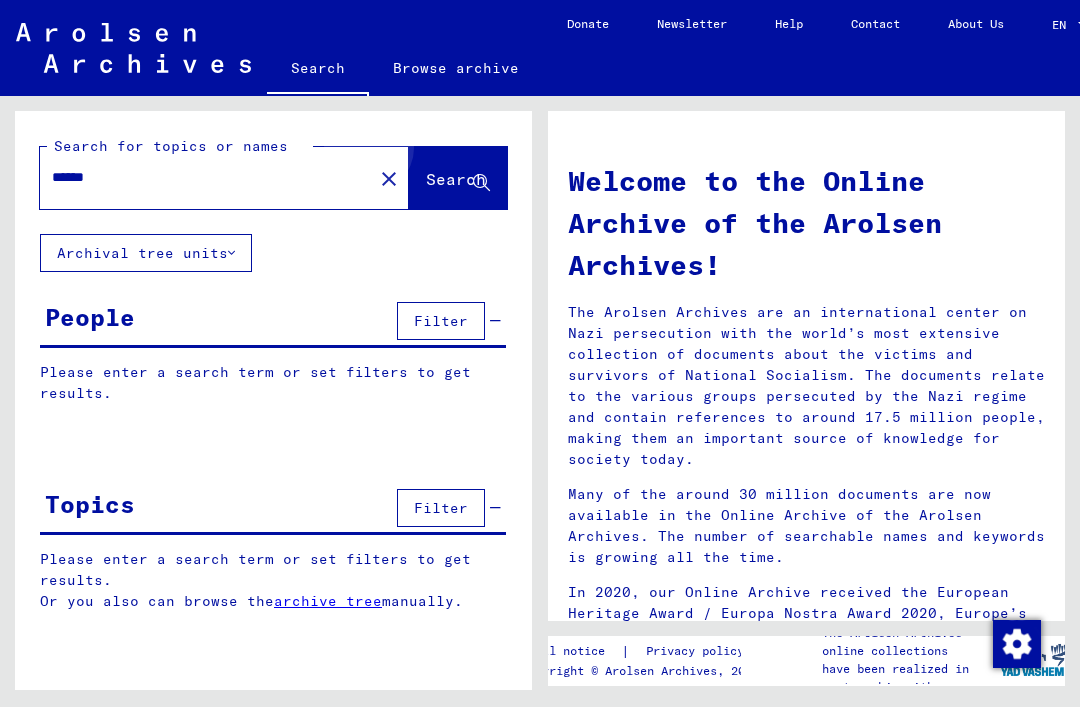 click on "Search" 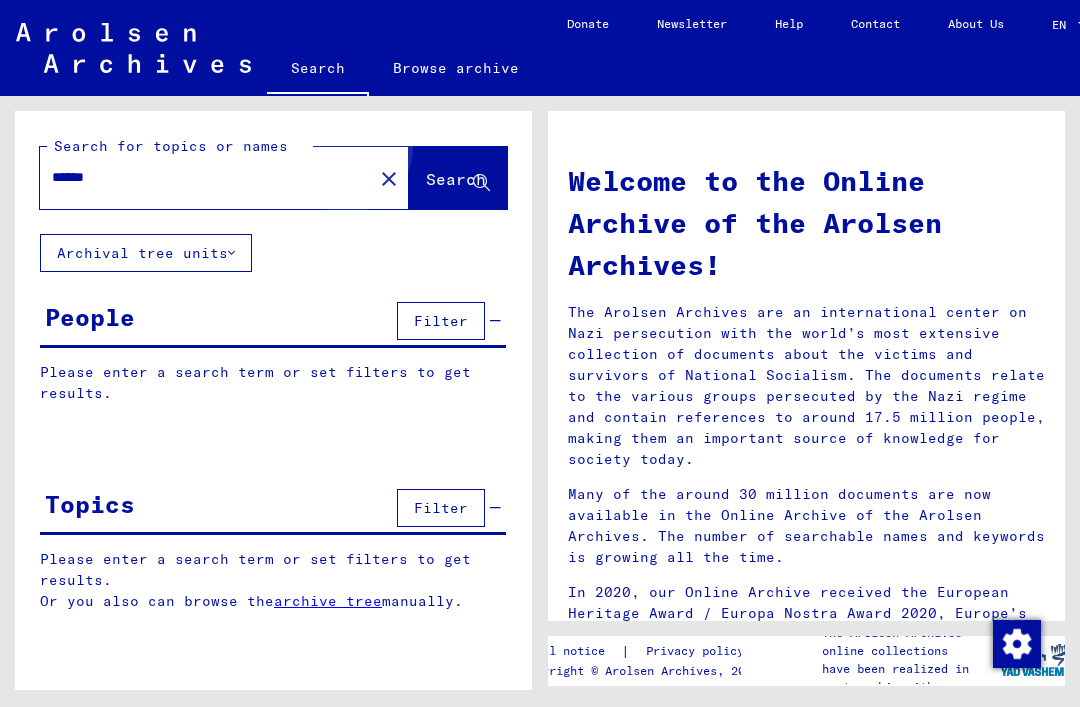 click on "Search" 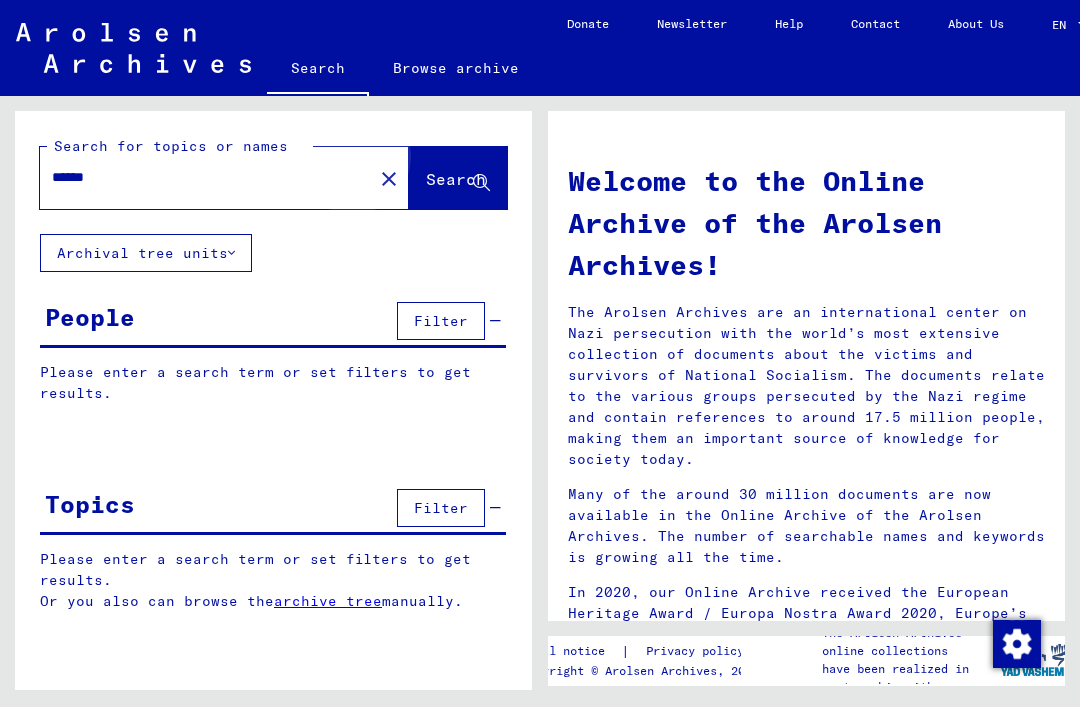 click on "******" at bounding box center (200, 177) 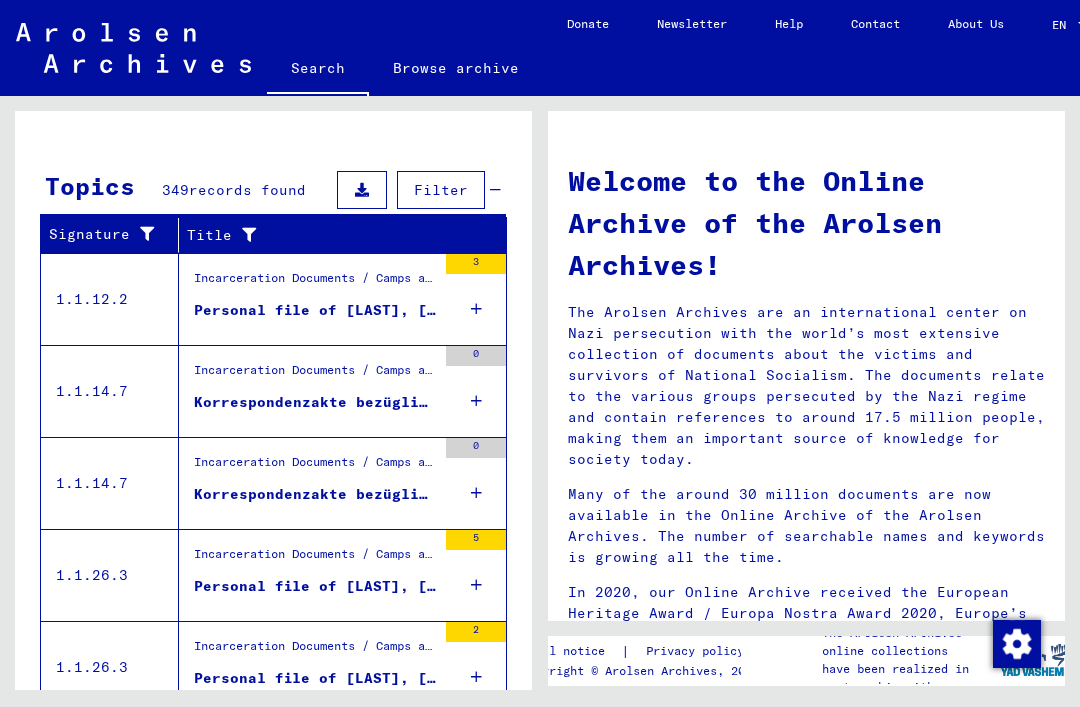 scroll, scrollTop: 317, scrollLeft: 0, axis: vertical 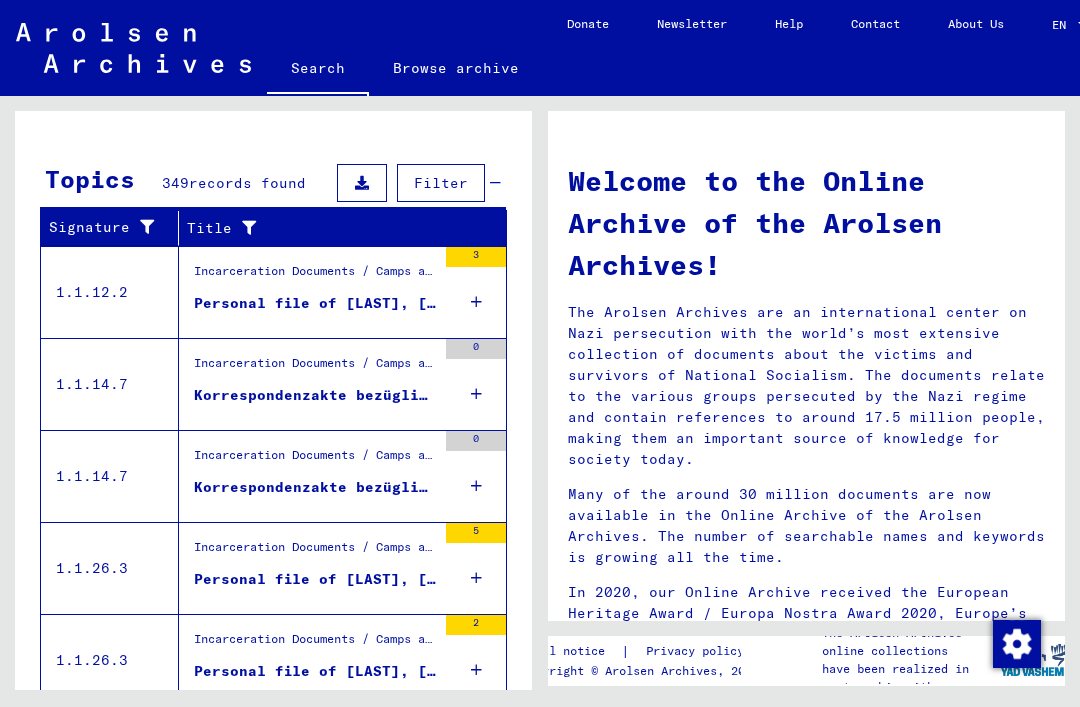click on "Personal file of JENSEN, MARIA, born on 30-Jul-1918" at bounding box center [315, 303] 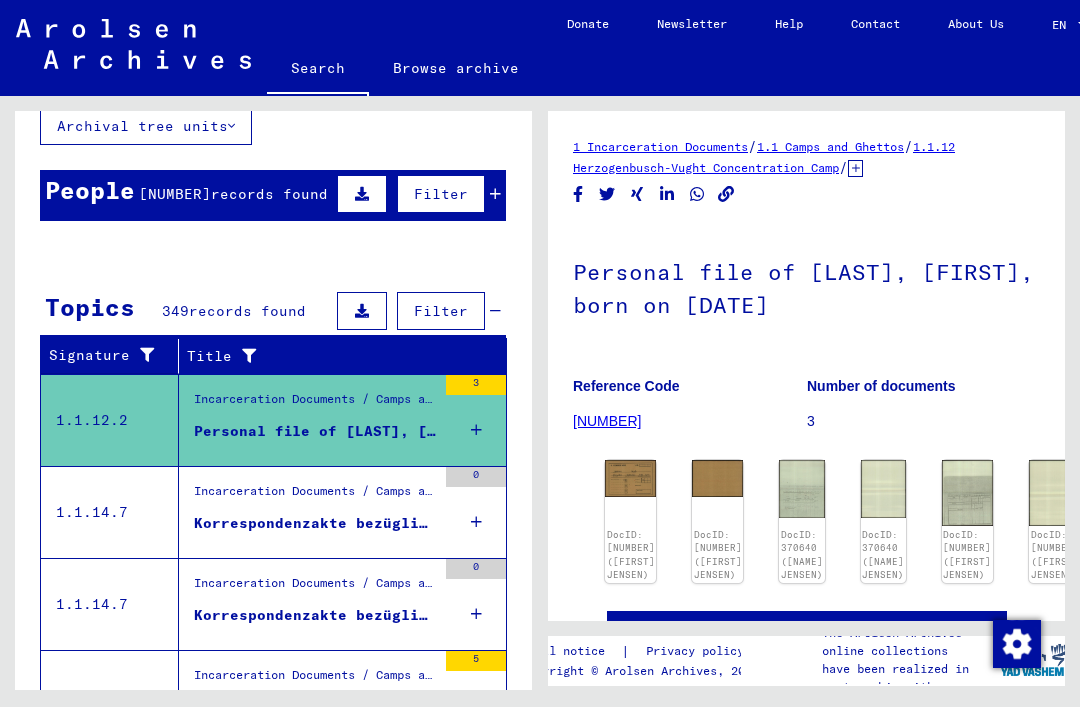 scroll, scrollTop: 125, scrollLeft: 0, axis: vertical 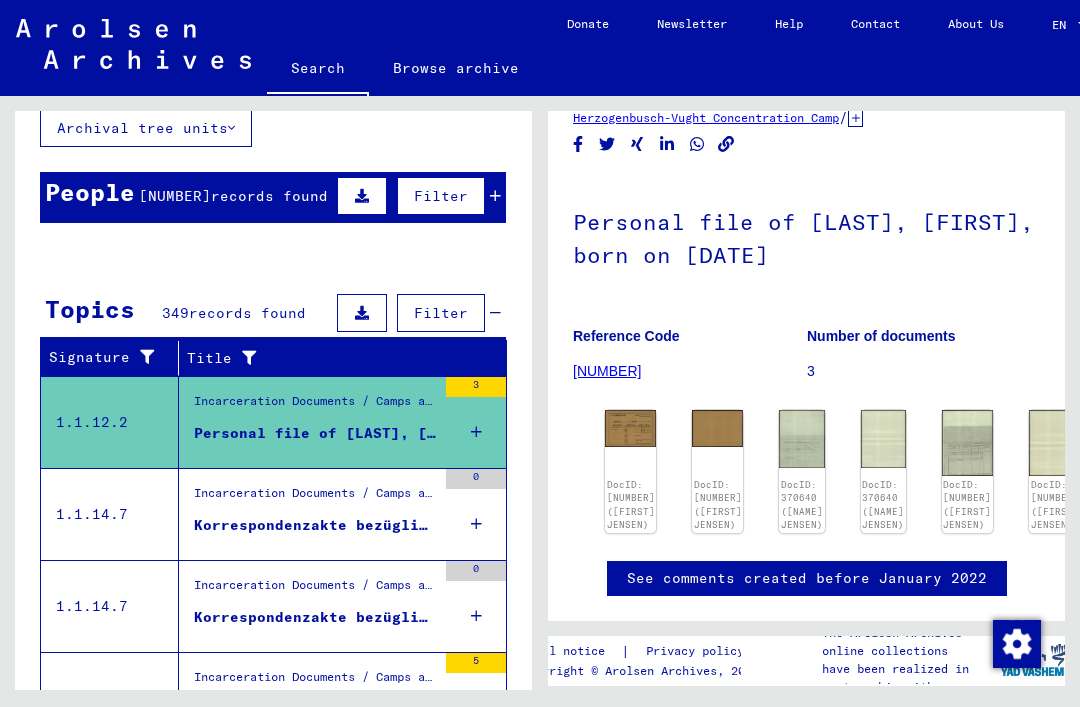 click 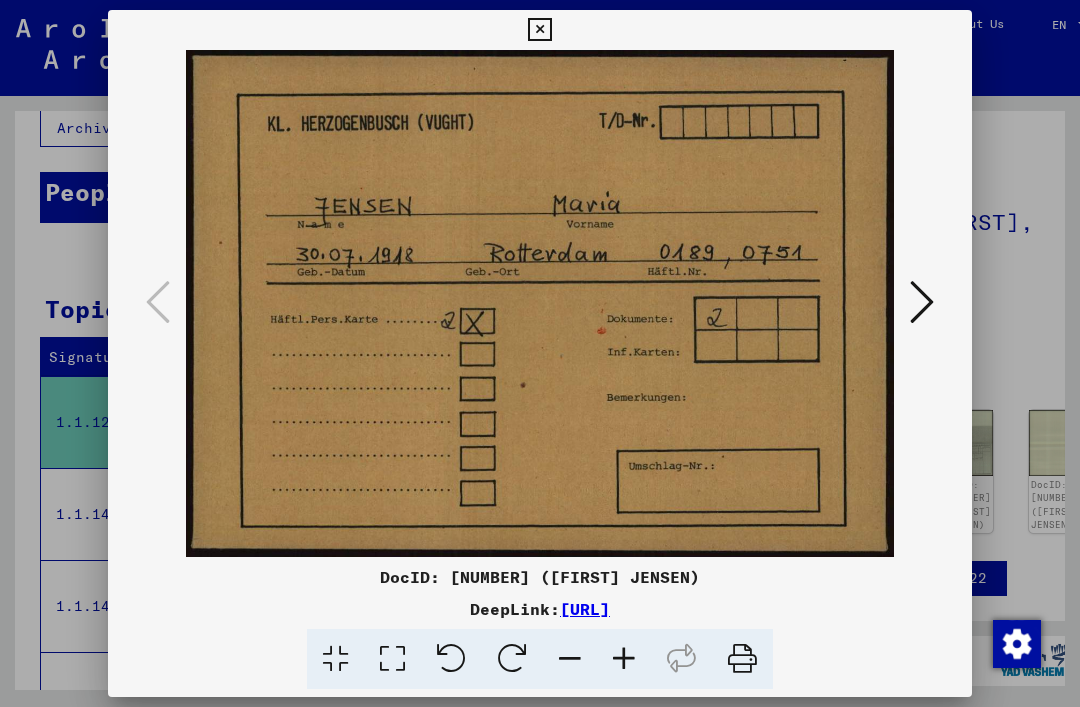 click at bounding box center (922, 303) 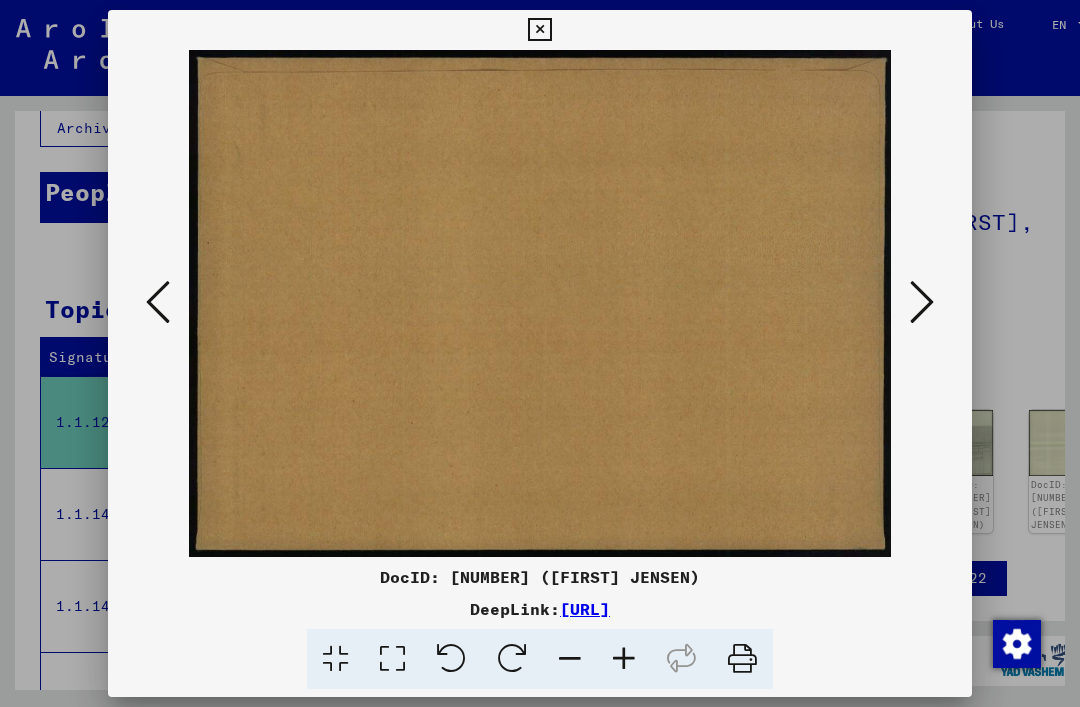 click at bounding box center (922, 302) 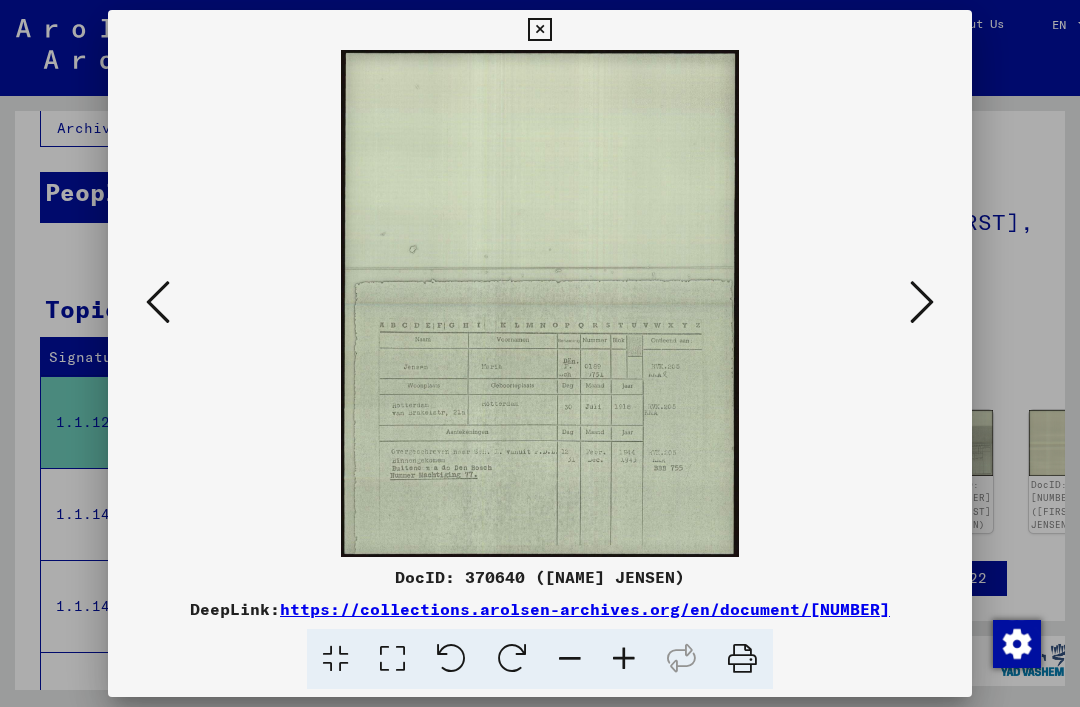 click at bounding box center (540, 303) 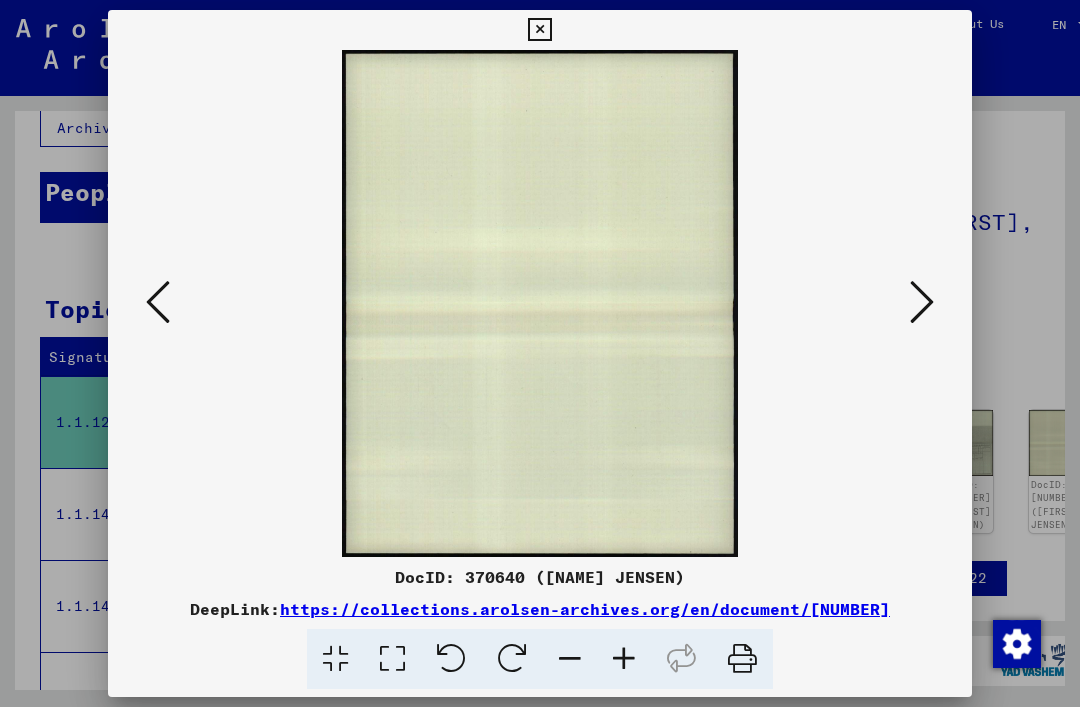click at bounding box center [540, 353] 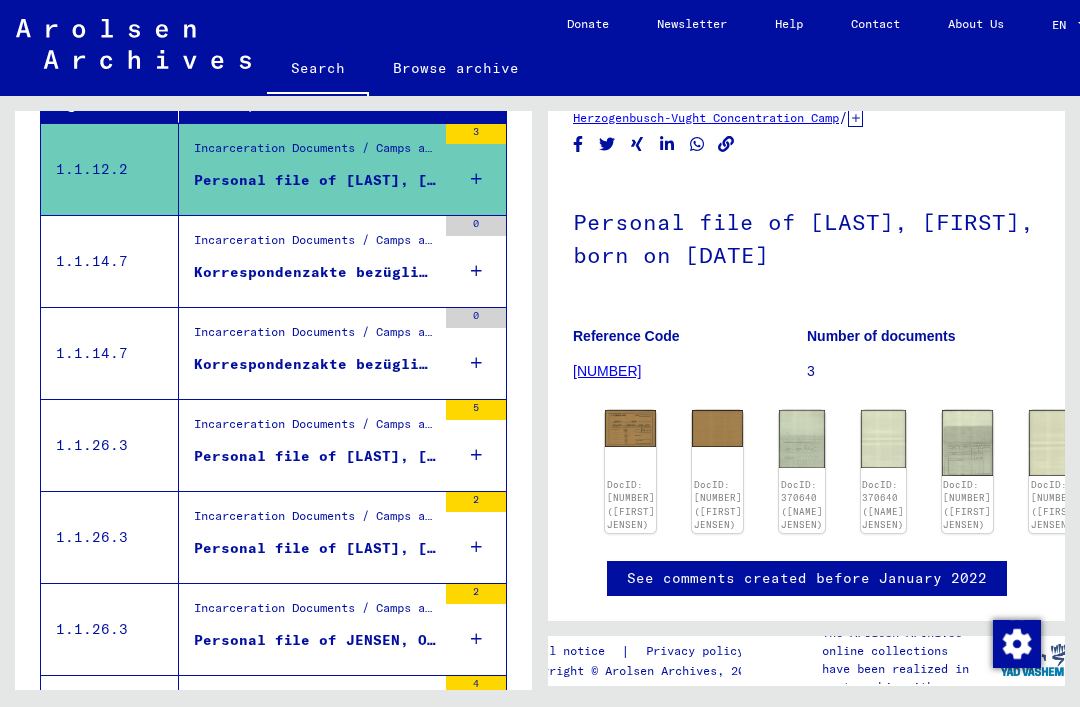 scroll, scrollTop: 389, scrollLeft: 0, axis: vertical 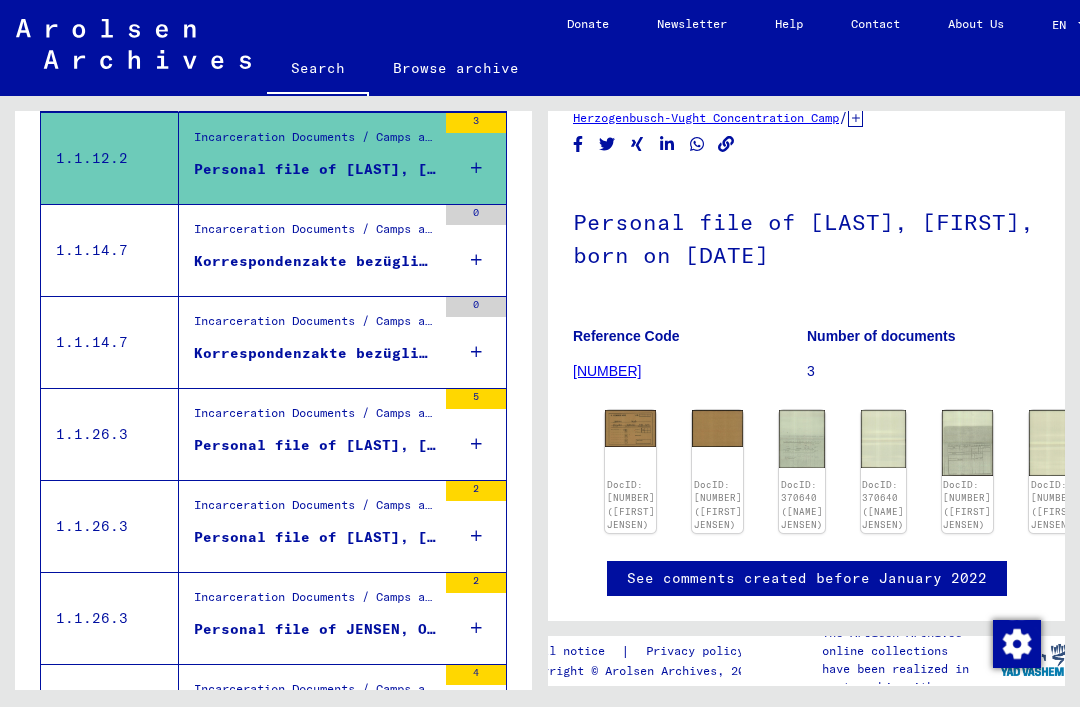 click on "Personal file of JENSEN, ADOLF, born on 2-Jul-1891" at bounding box center [315, 445] 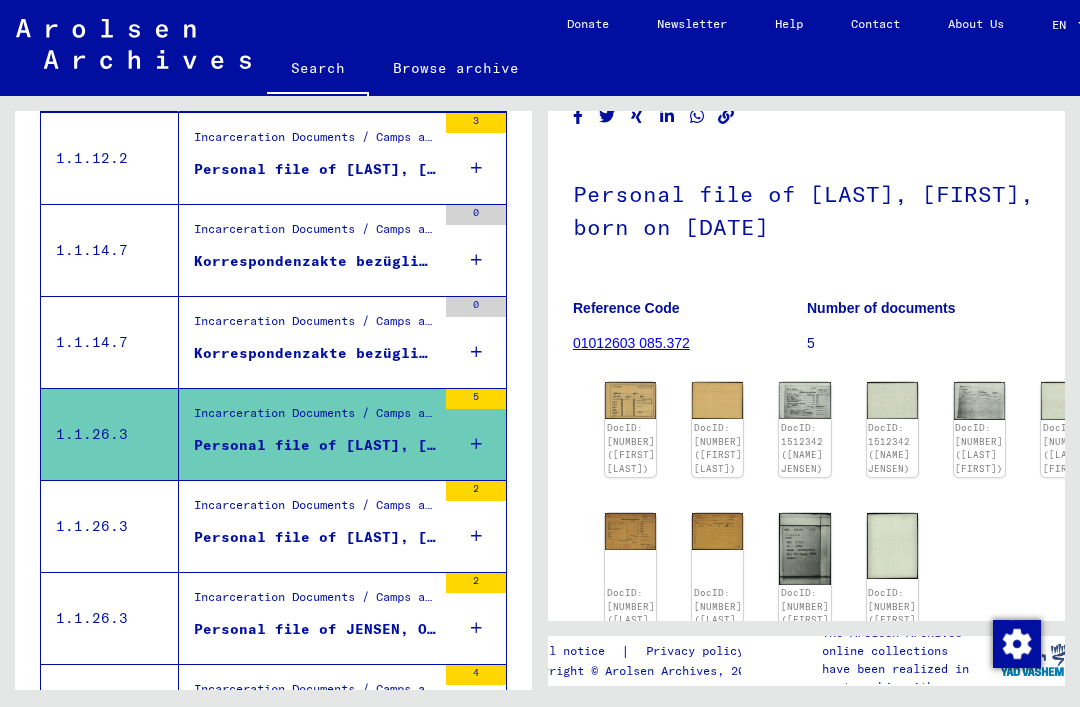 scroll, scrollTop: 79, scrollLeft: 0, axis: vertical 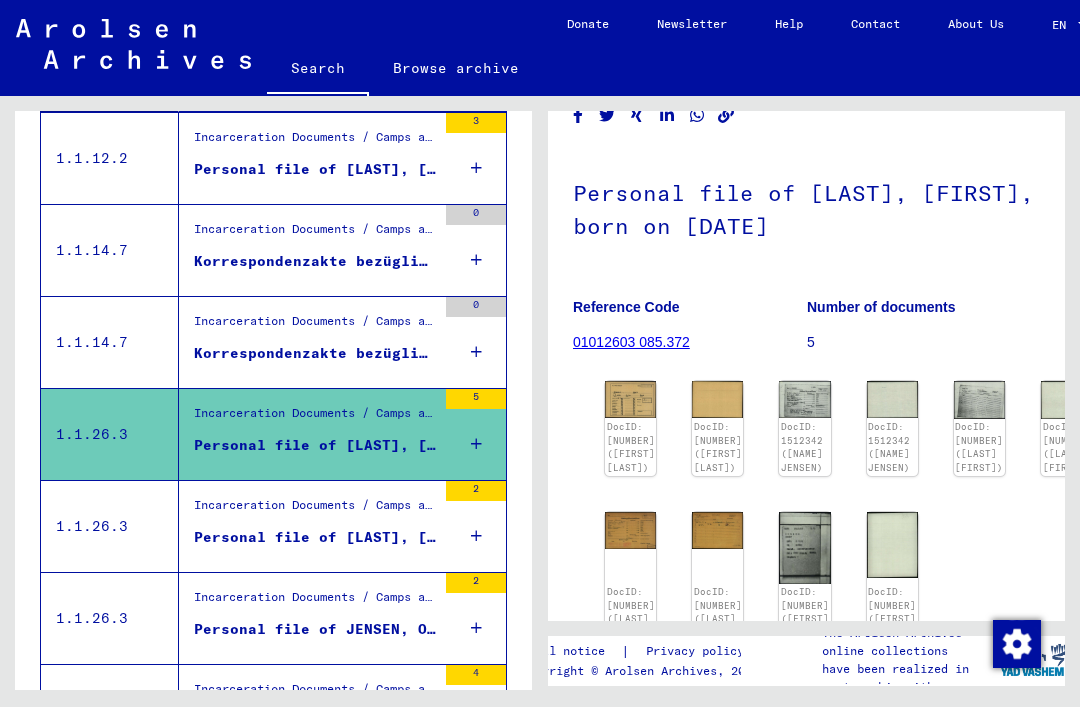 click on "DocID: 1512341 (ADOLF JENSEN)" 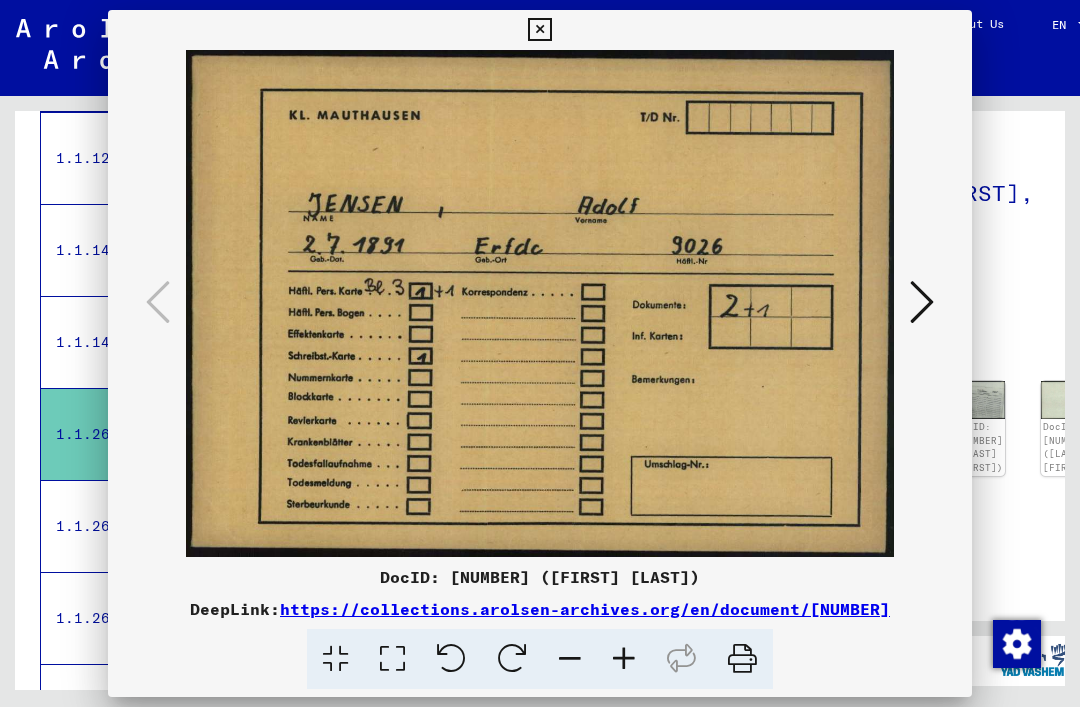 click at bounding box center (540, 303) 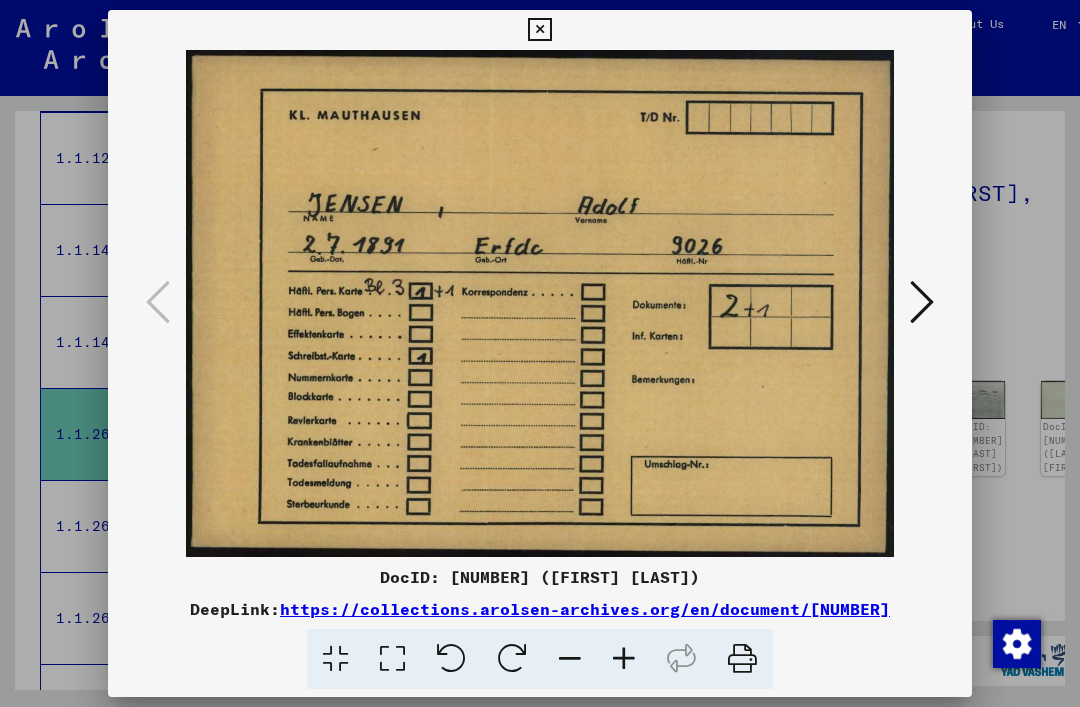 scroll, scrollTop: 141, scrollLeft: 0, axis: vertical 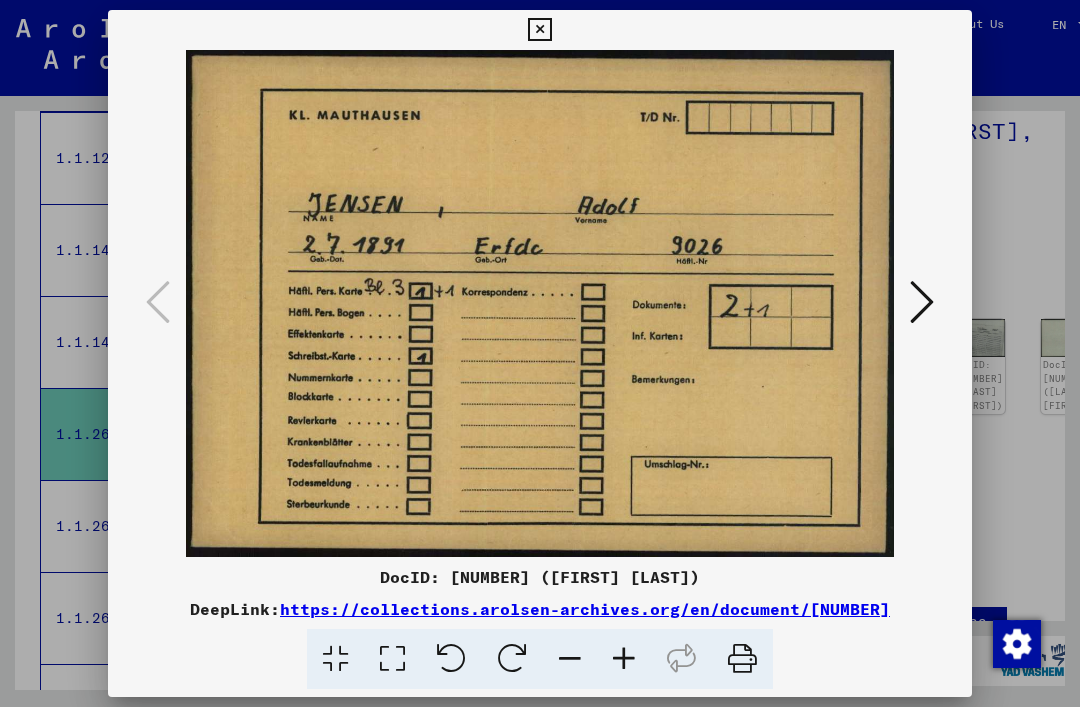 click at bounding box center (540, 353) 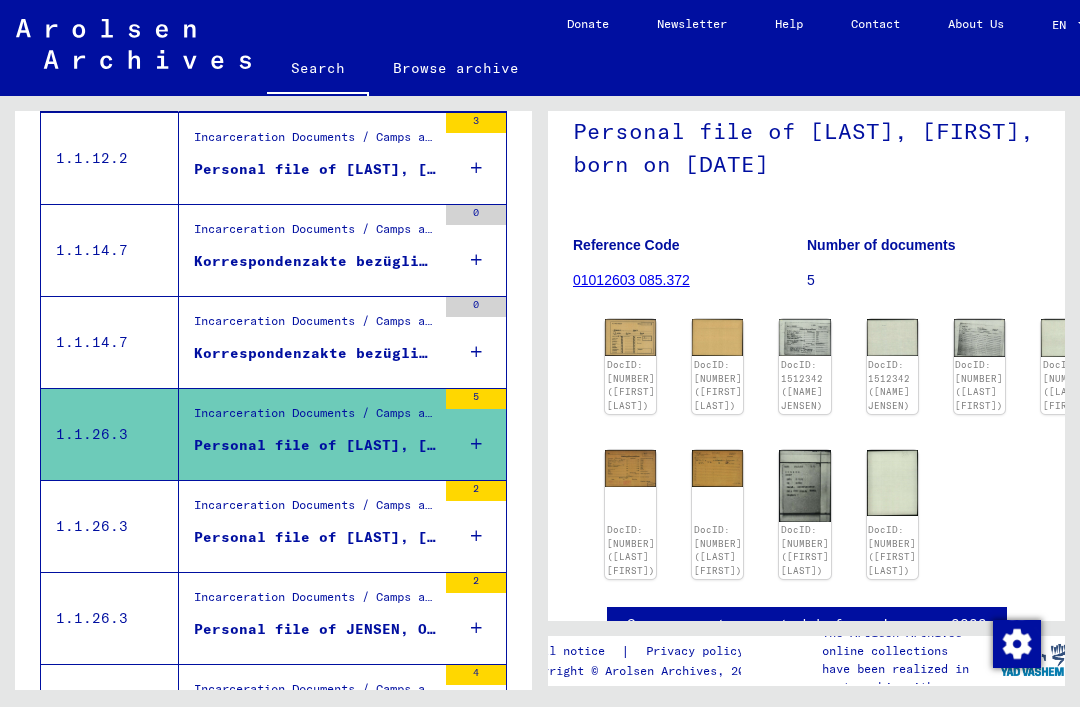 scroll, scrollTop: 177, scrollLeft: 0, axis: vertical 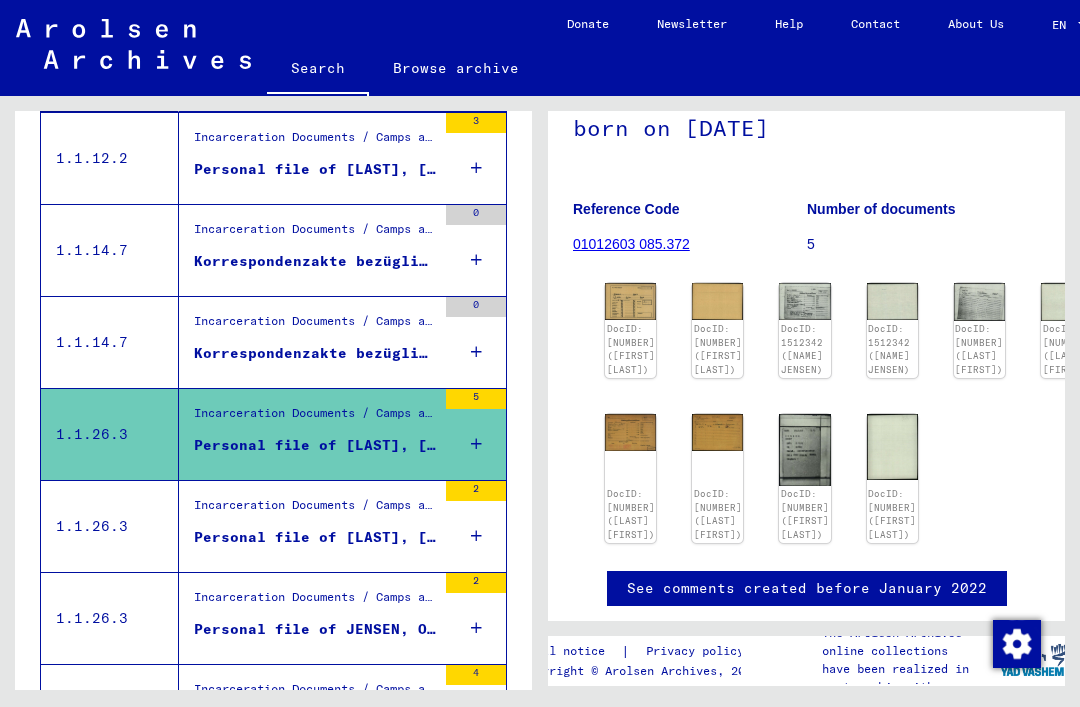 click 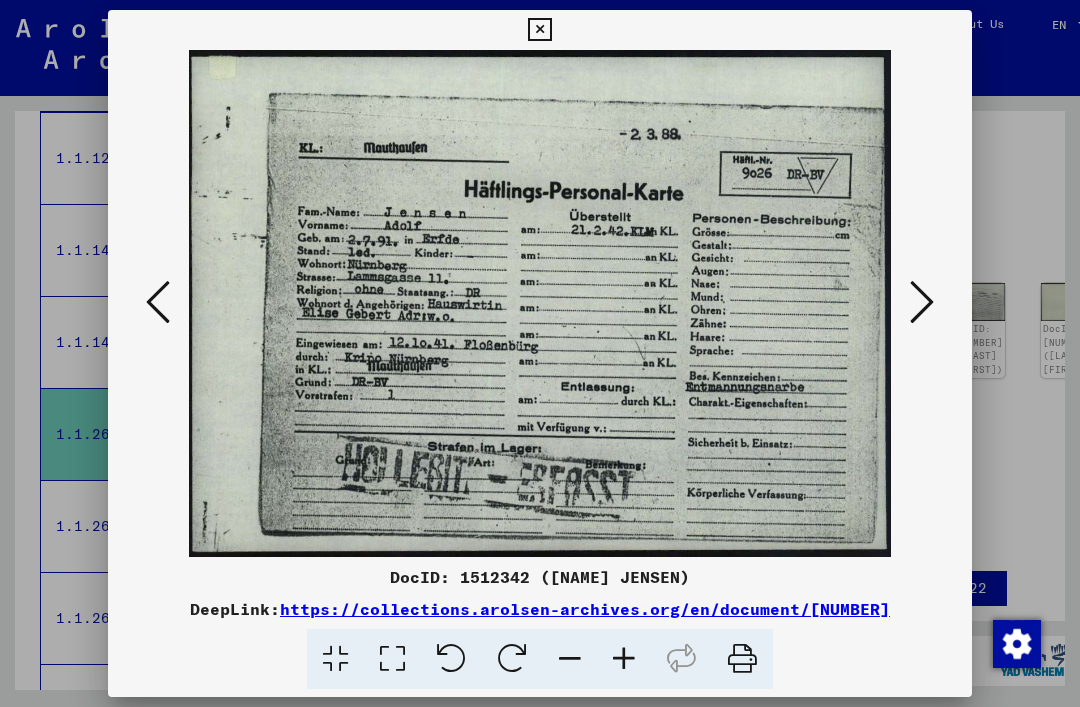 click at bounding box center [922, 302] 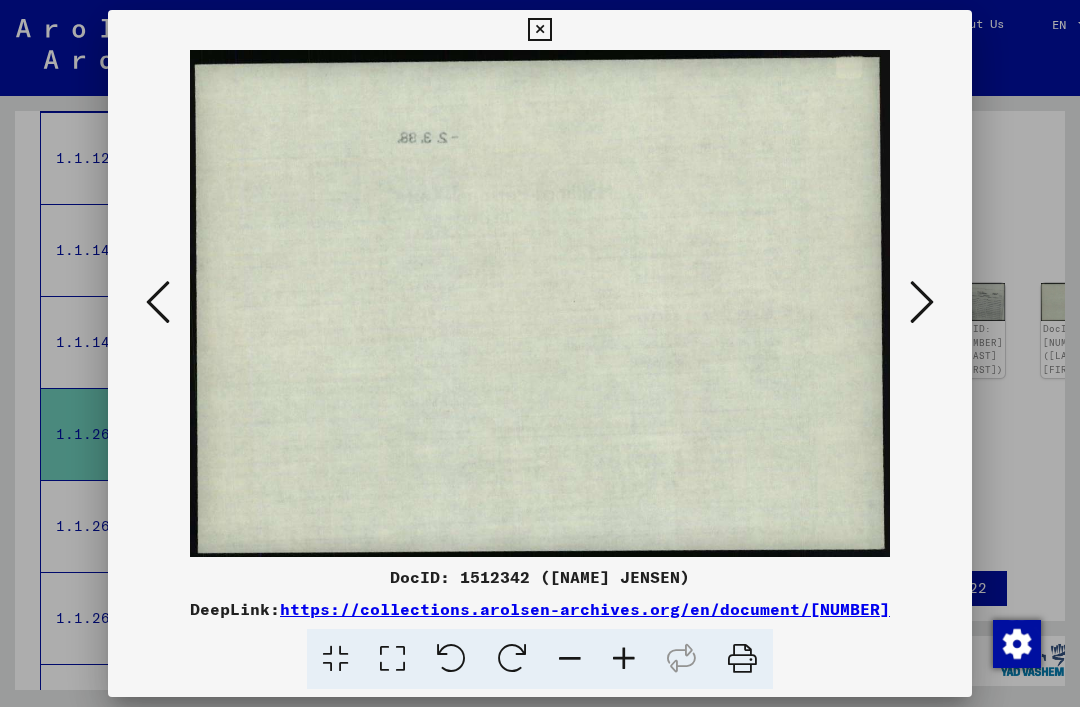 click at bounding box center [922, 302] 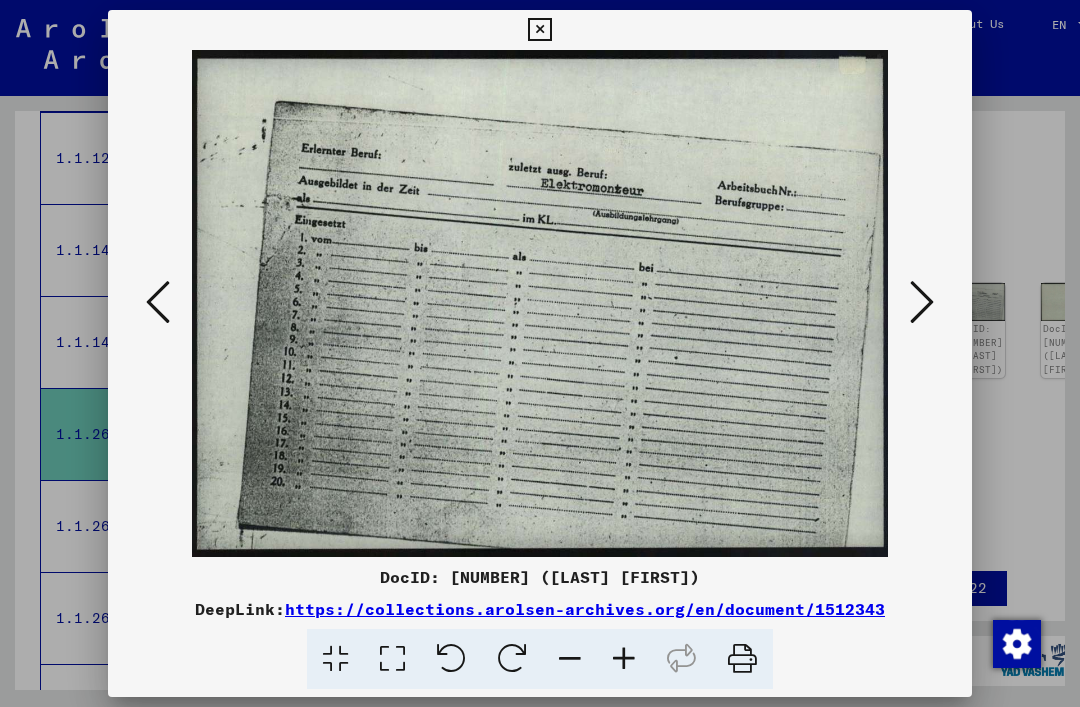 click at bounding box center [922, 302] 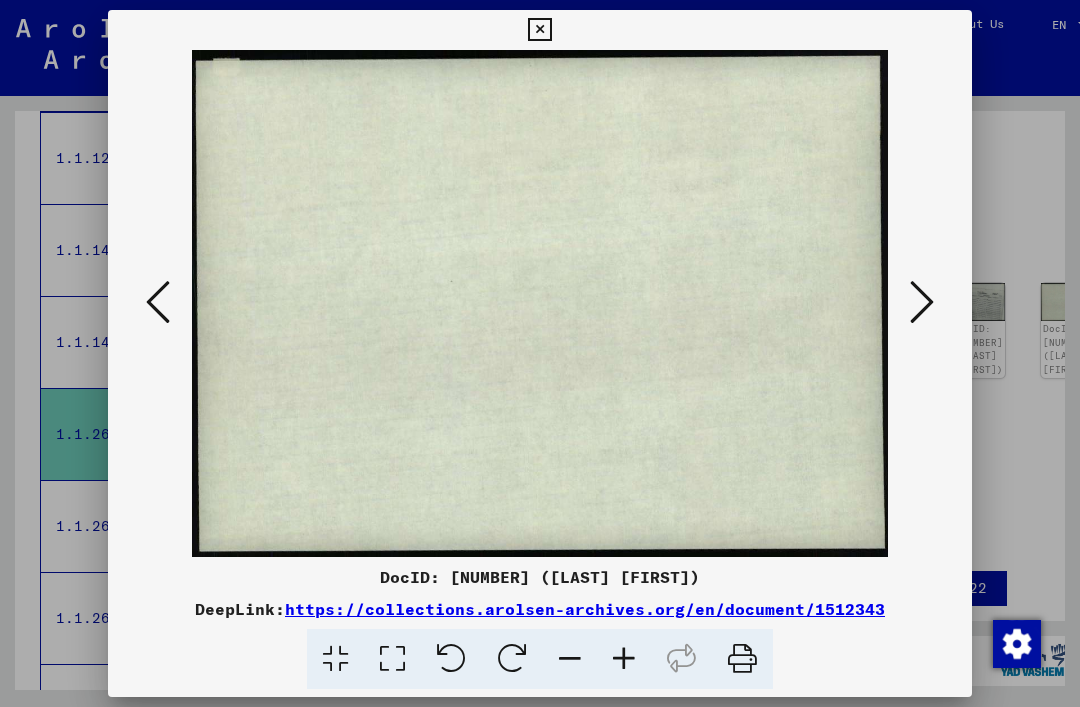 click at bounding box center [922, 302] 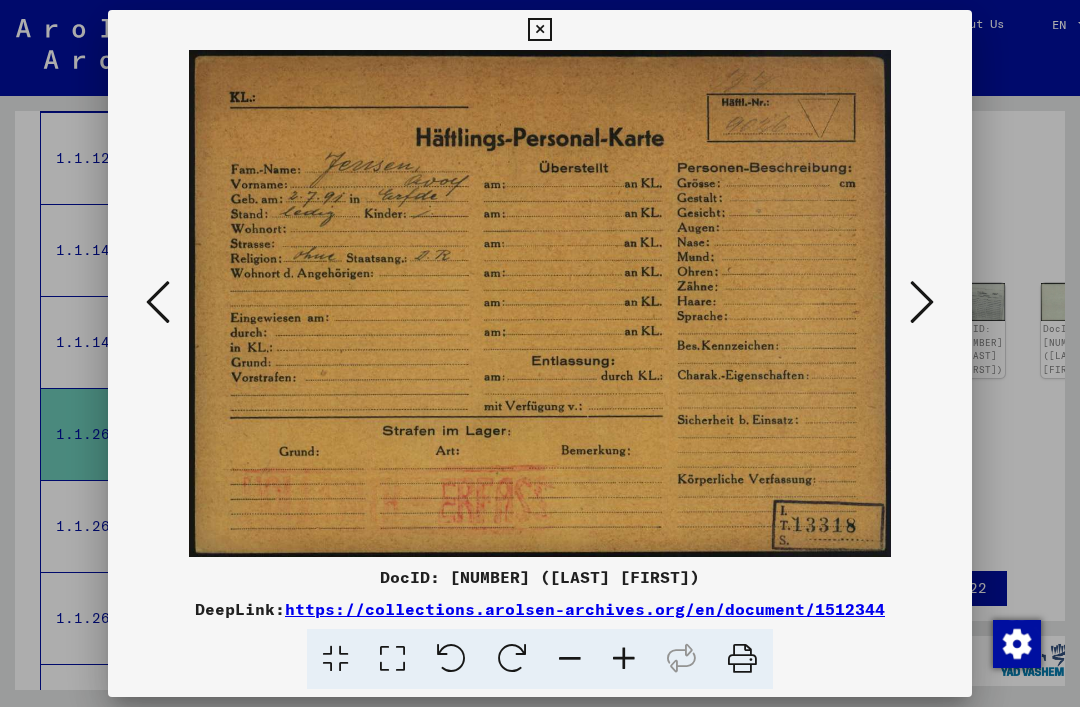 click at bounding box center (922, 302) 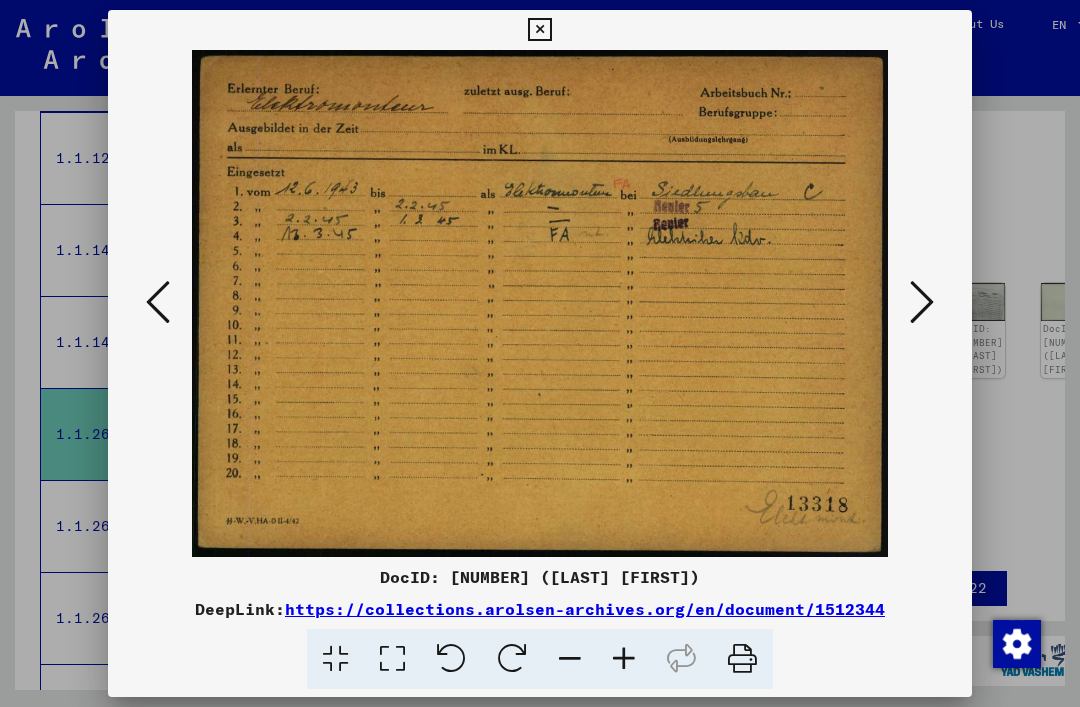 click at bounding box center [922, 302] 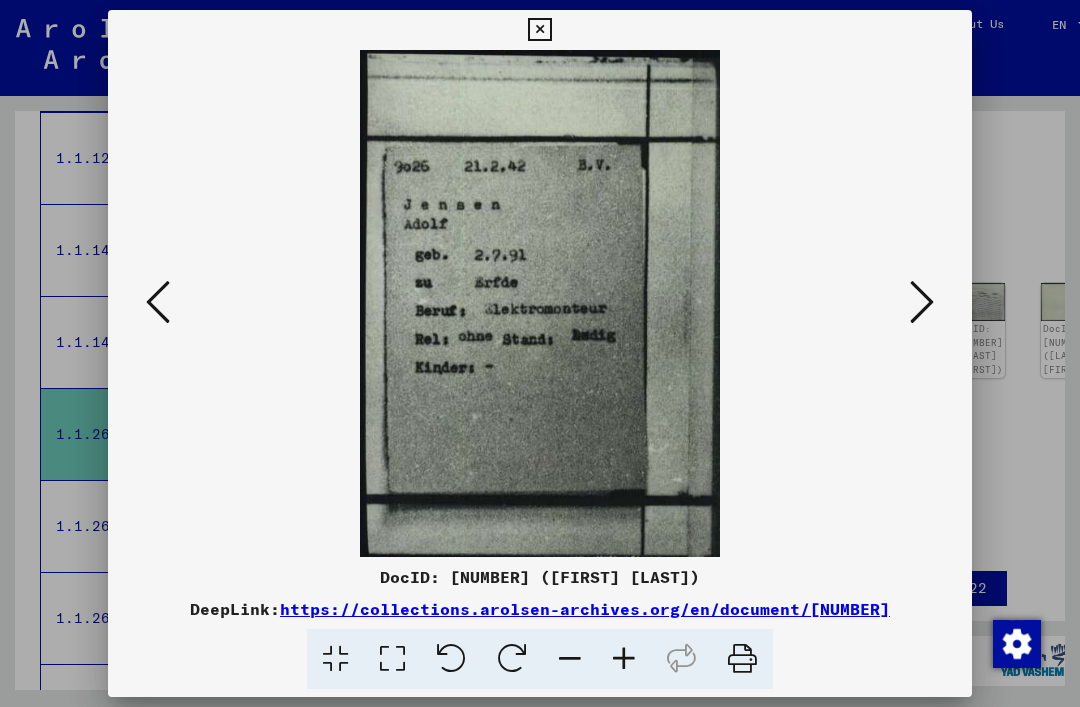 click at bounding box center (922, 302) 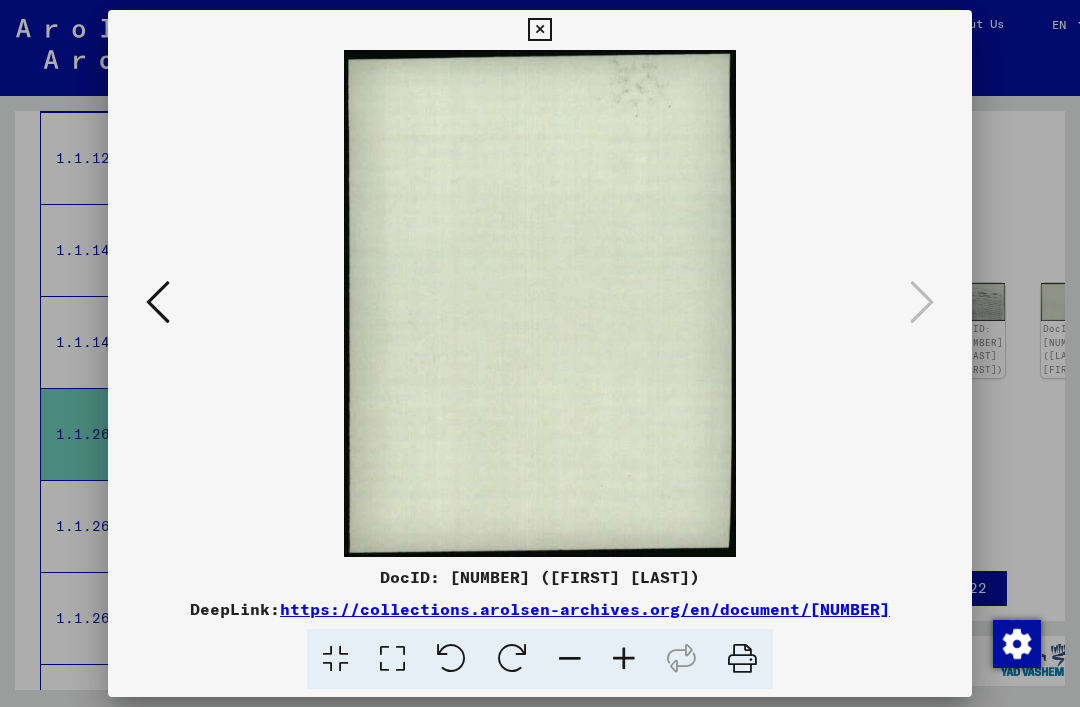 click at bounding box center (540, 353) 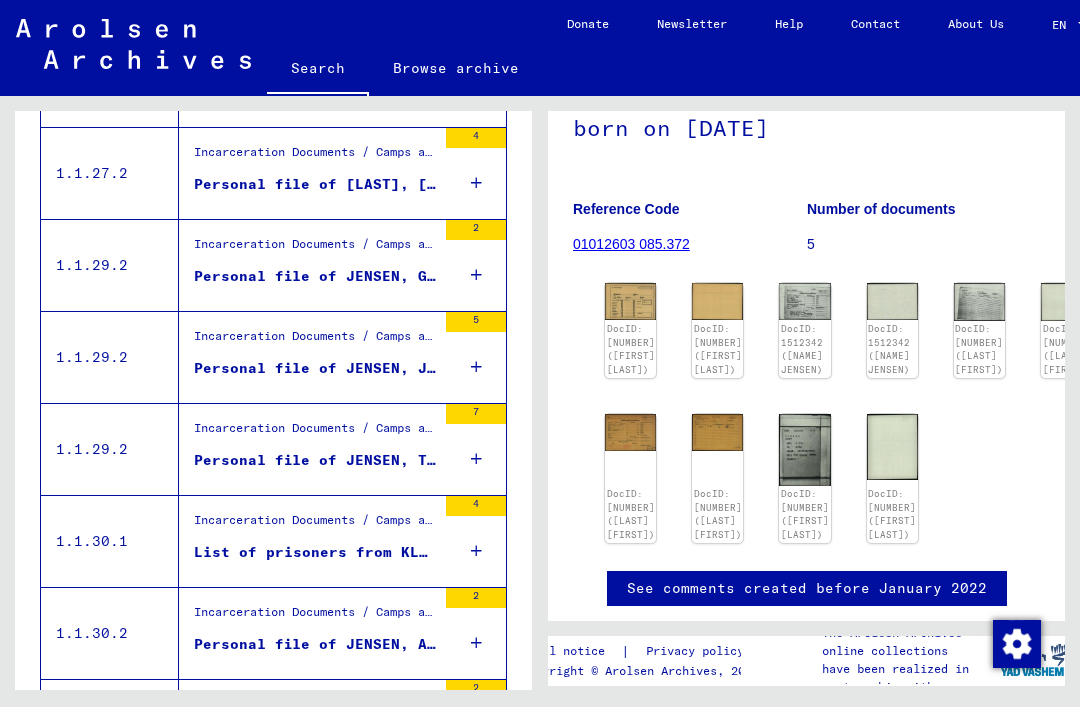 scroll, scrollTop: 933, scrollLeft: 0, axis: vertical 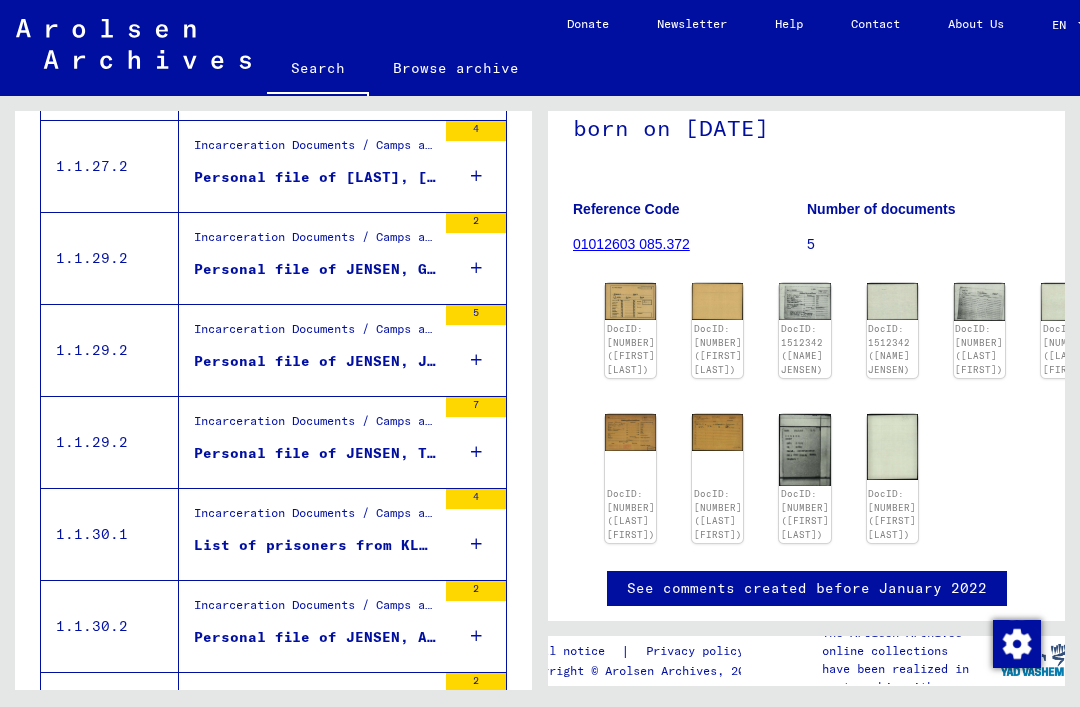 click on "Personal file of JENSEN, TRYGVE, born on 11-Aug-1909, born in ANDABELLOE" at bounding box center (315, 453) 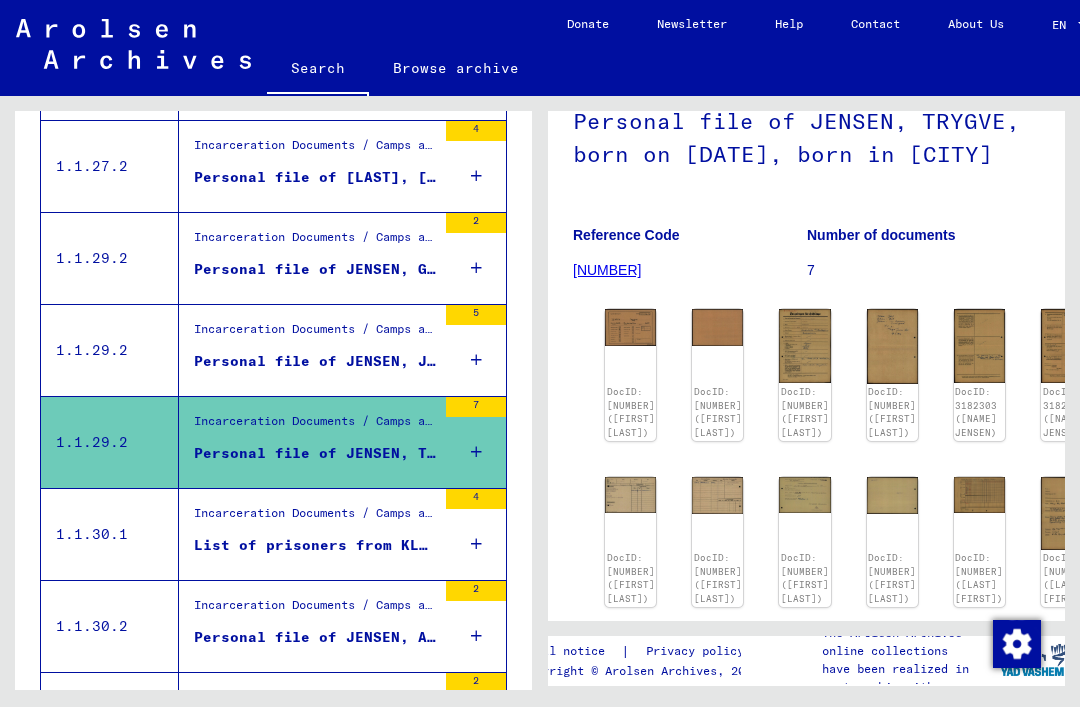 scroll, scrollTop: 156, scrollLeft: 0, axis: vertical 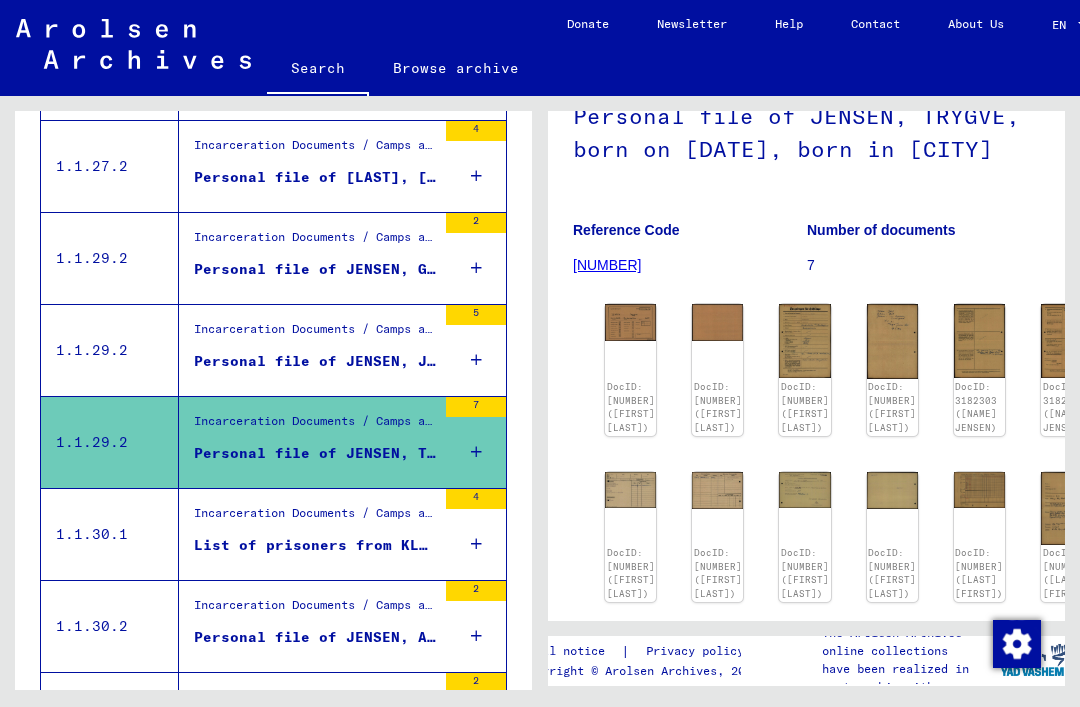 click 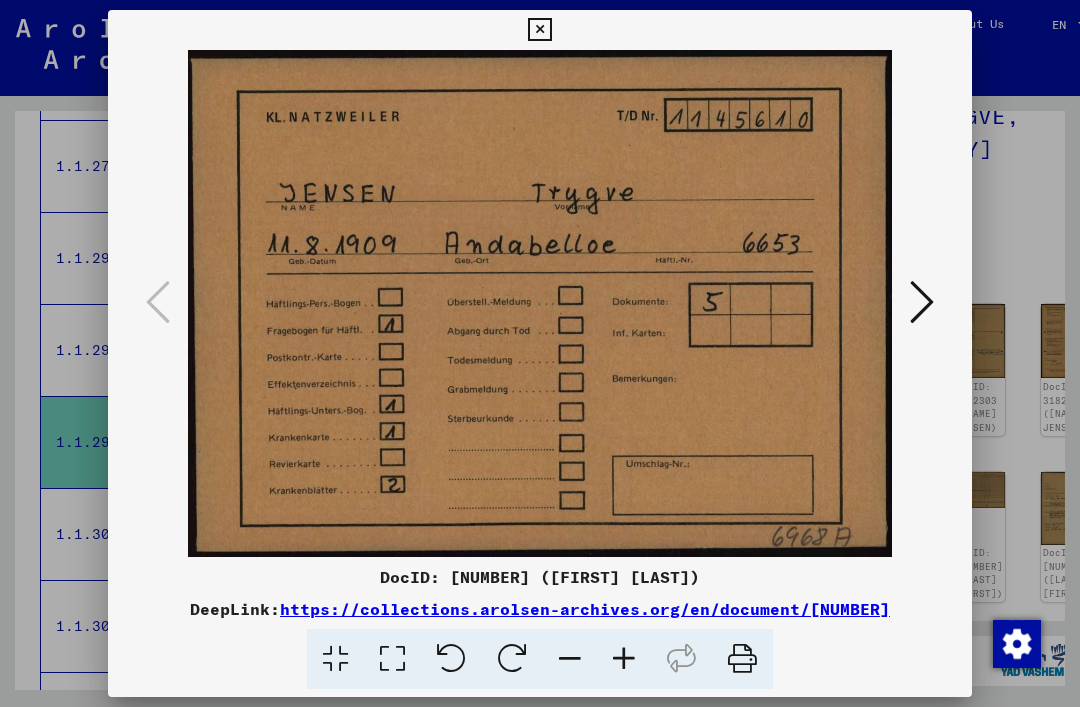 click at bounding box center (922, 302) 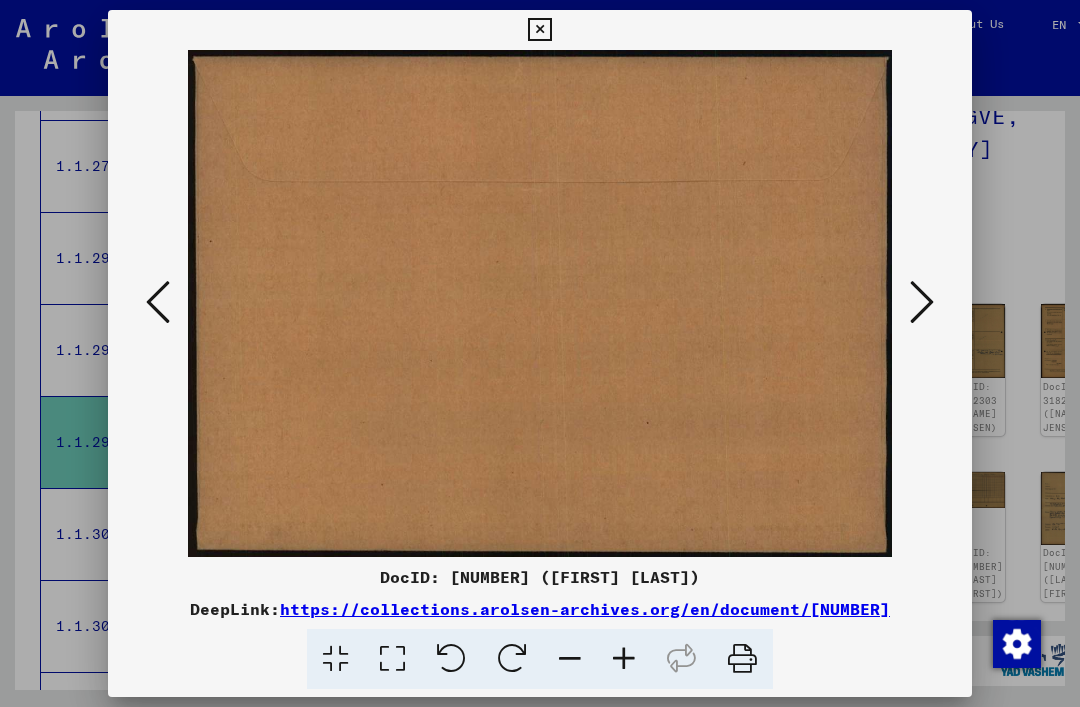 click at bounding box center (922, 302) 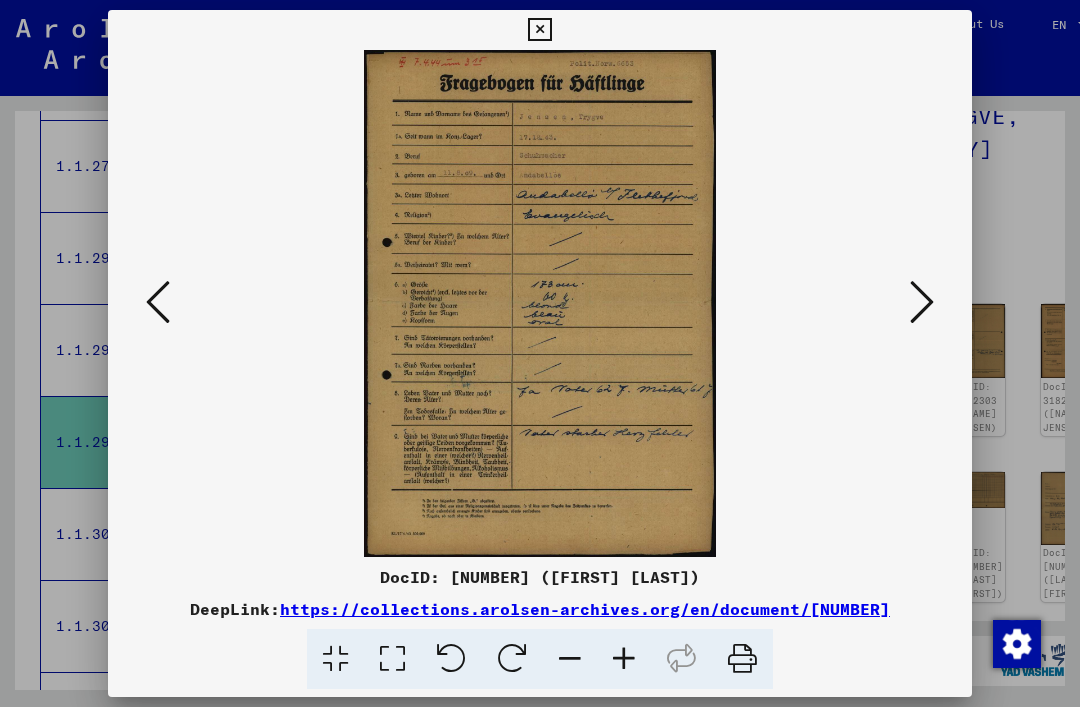 click at bounding box center [158, 303] 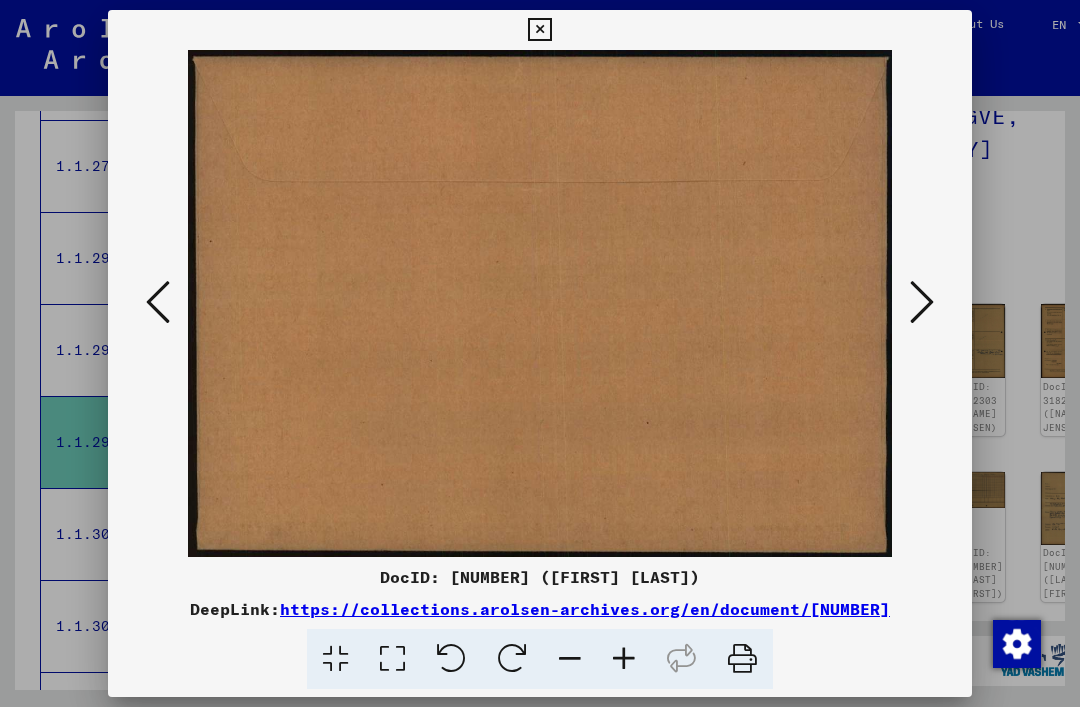 click at bounding box center (158, 302) 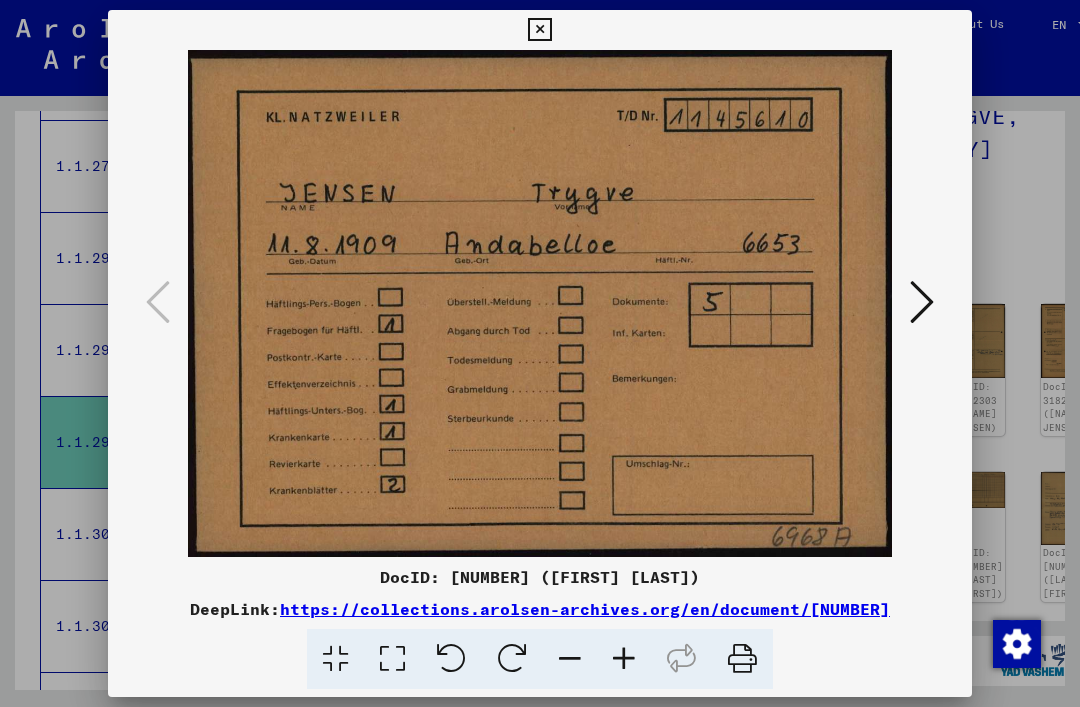 click at bounding box center (922, 303) 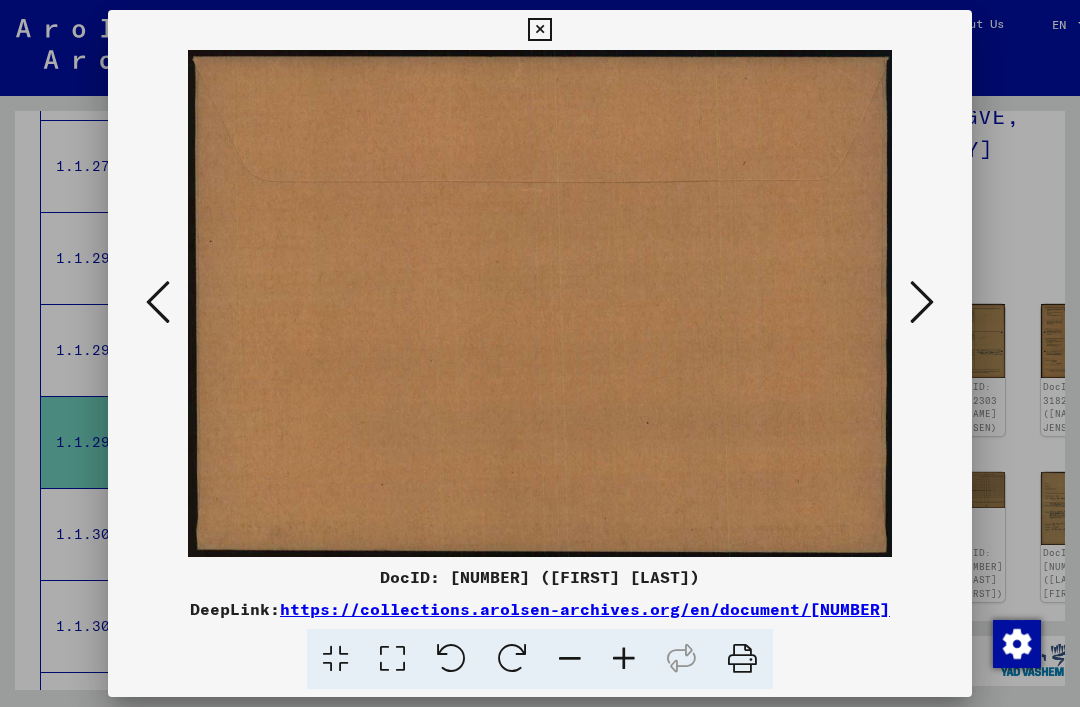 click at bounding box center [922, 303] 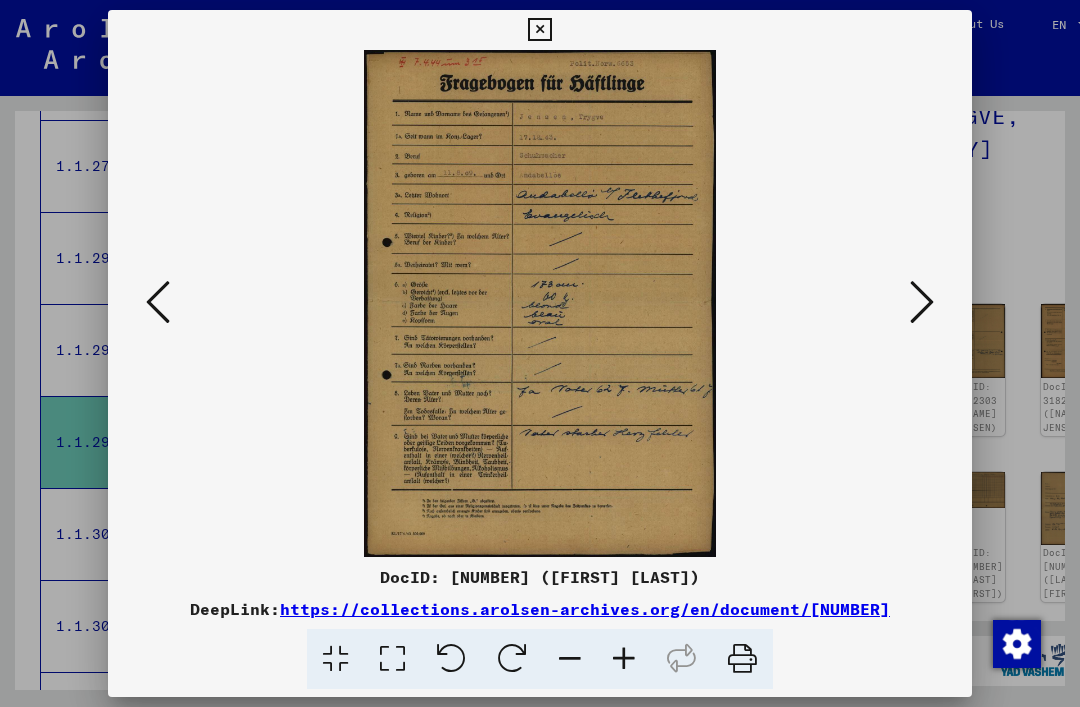 click at bounding box center [922, 303] 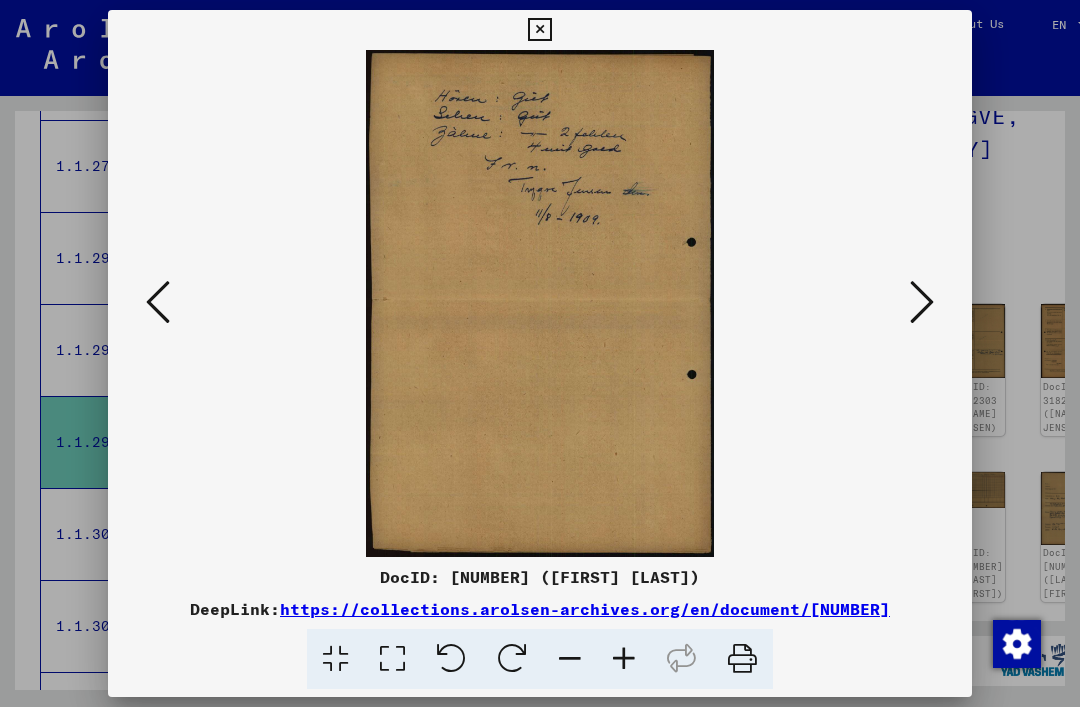 click at bounding box center (922, 303) 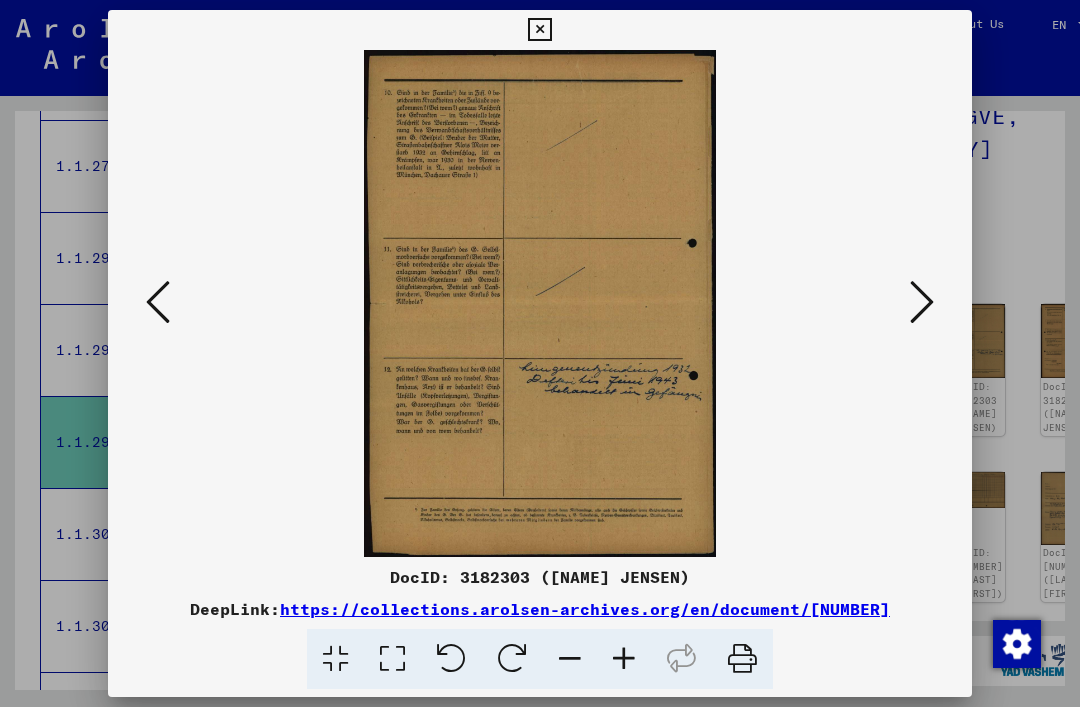 click at bounding box center (540, 303) 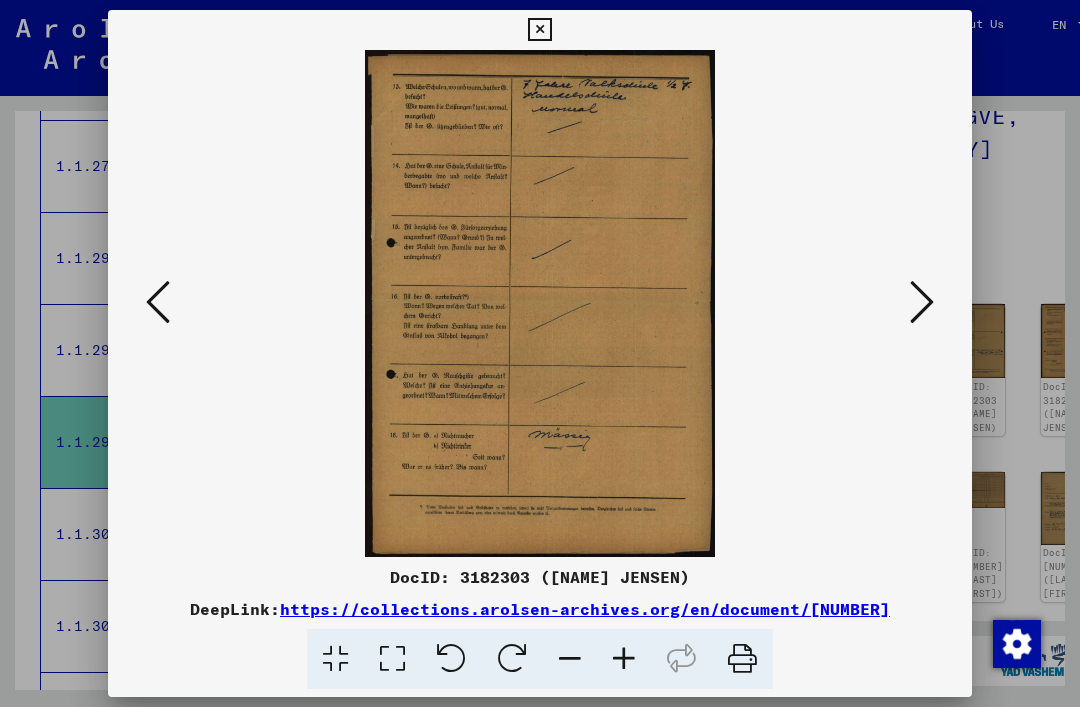 click at bounding box center [922, 302] 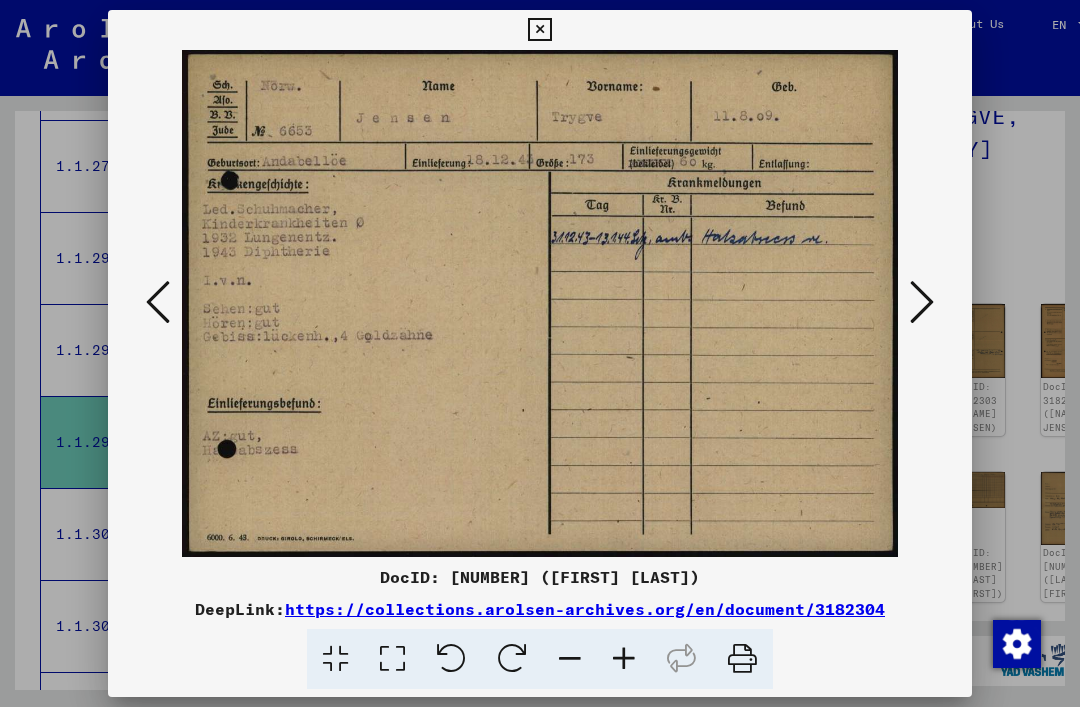click at bounding box center (922, 302) 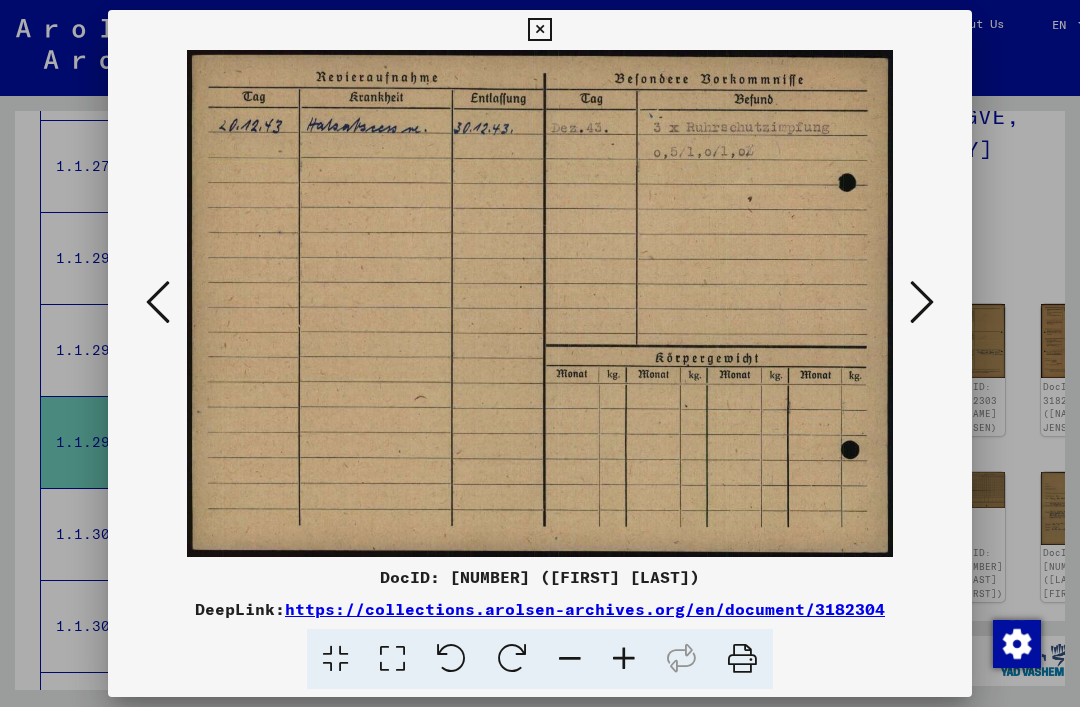 click at bounding box center (922, 302) 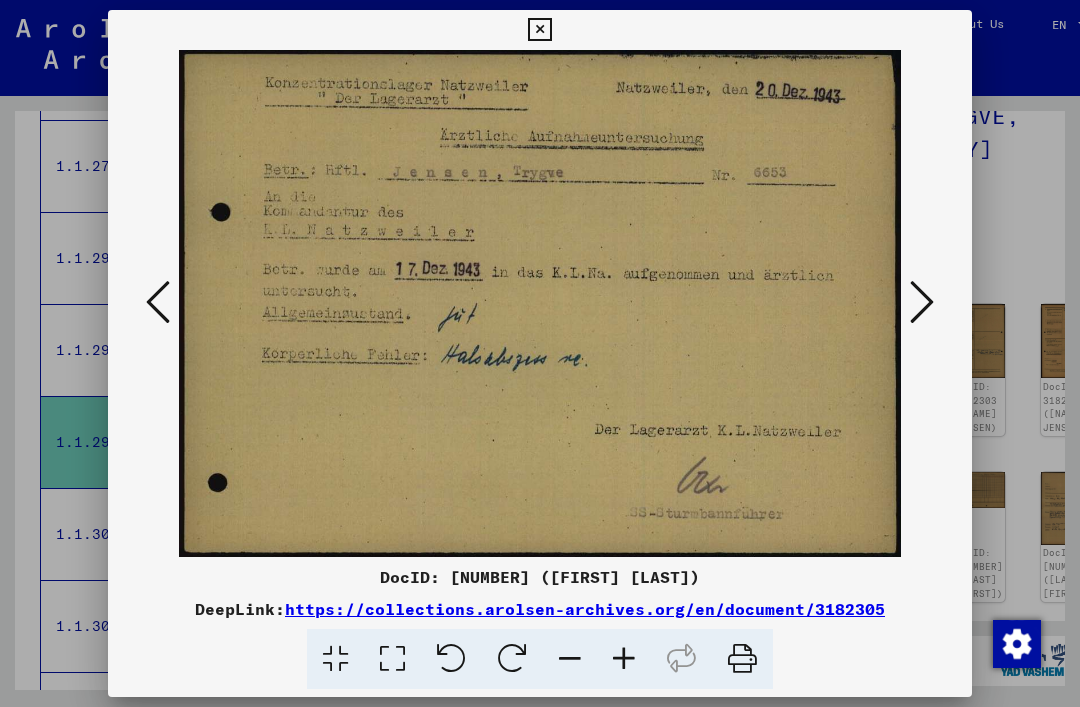 click at bounding box center (922, 302) 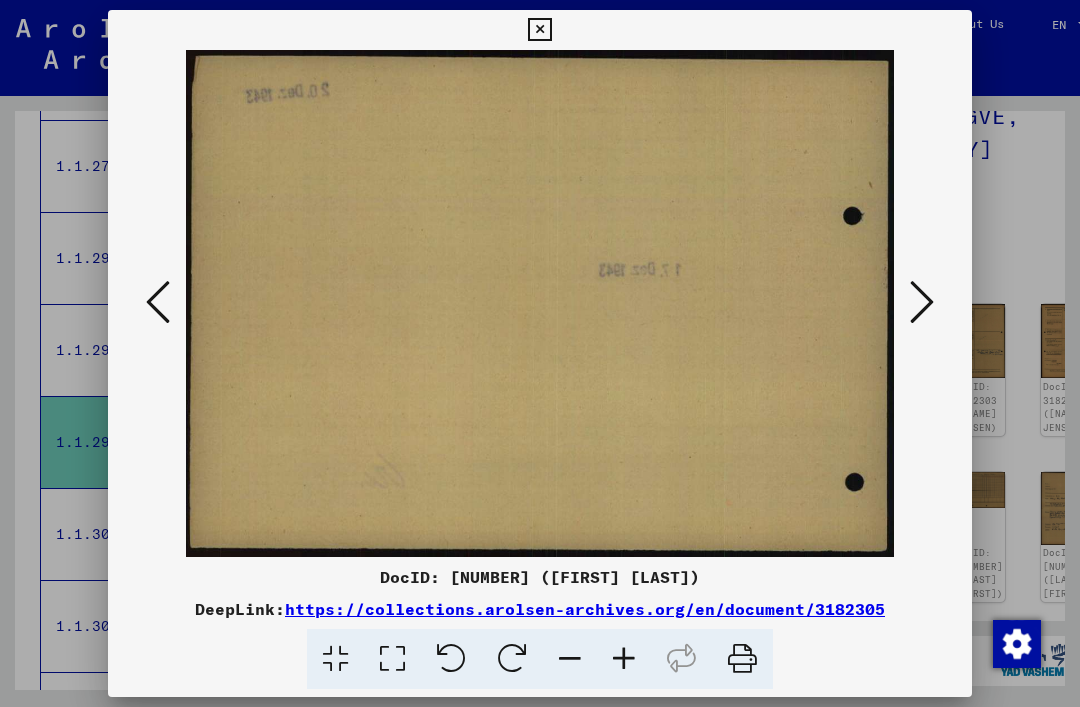 click at bounding box center (922, 302) 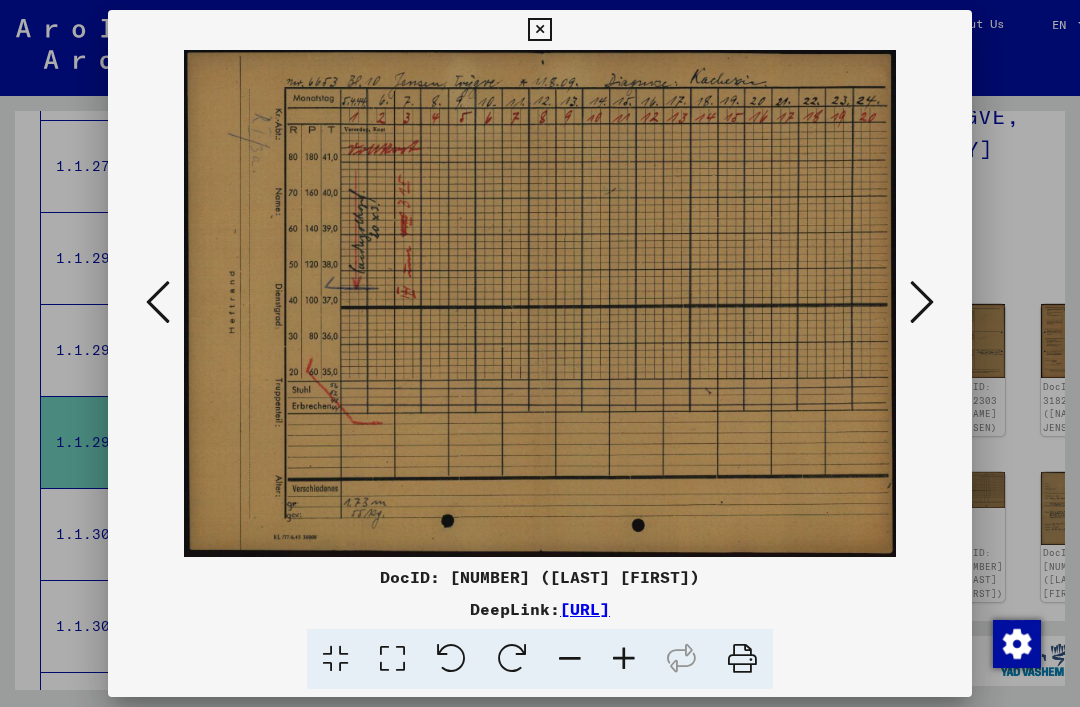 click at bounding box center [922, 303] 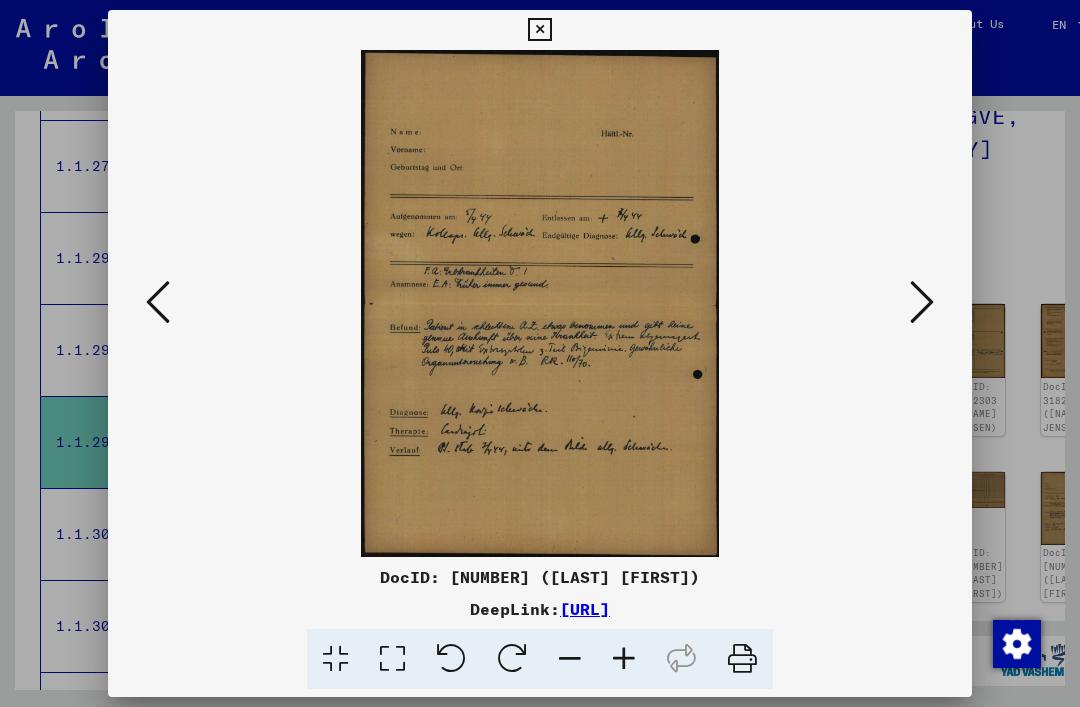 click at bounding box center (922, 302) 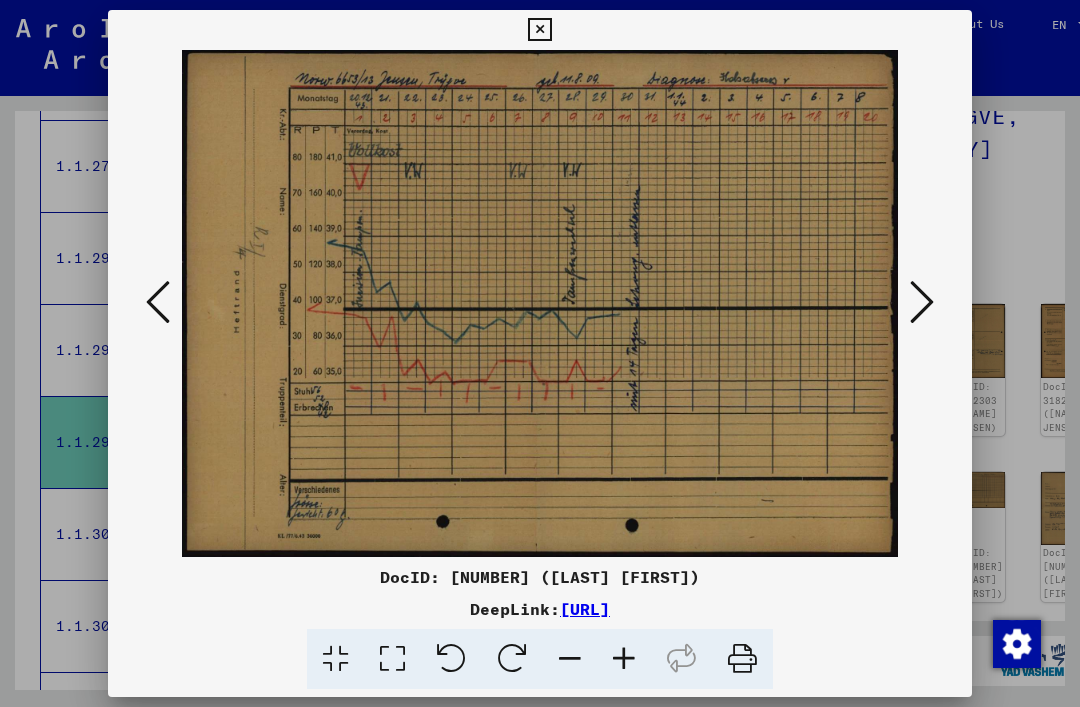 click at bounding box center (922, 302) 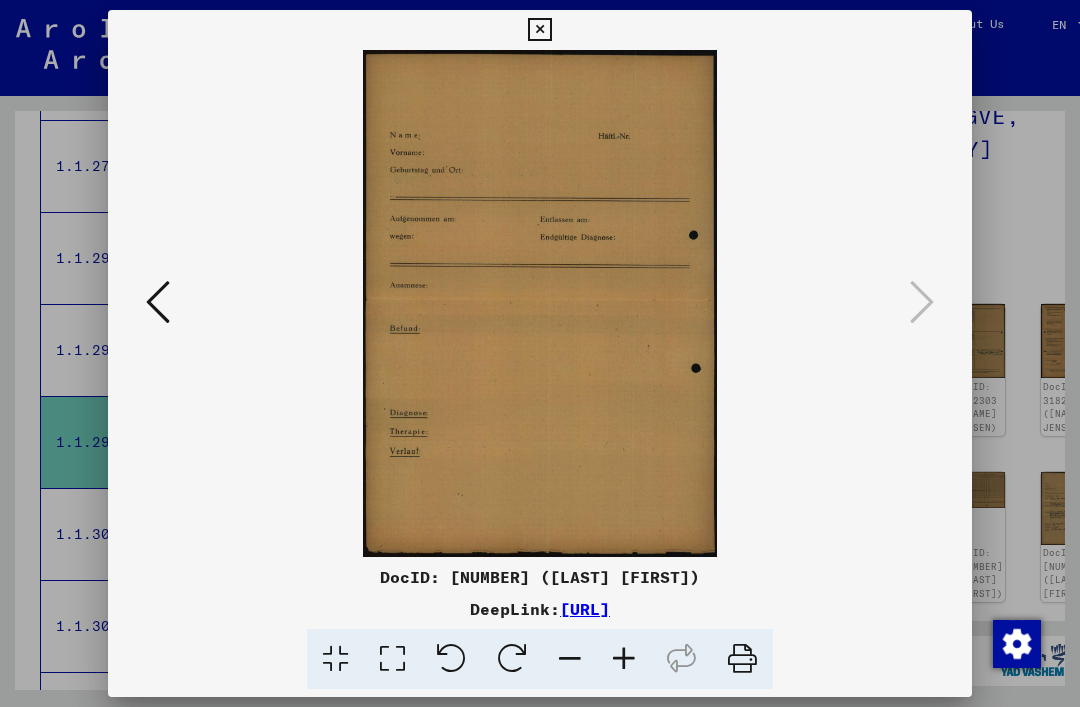 click at bounding box center (540, 353) 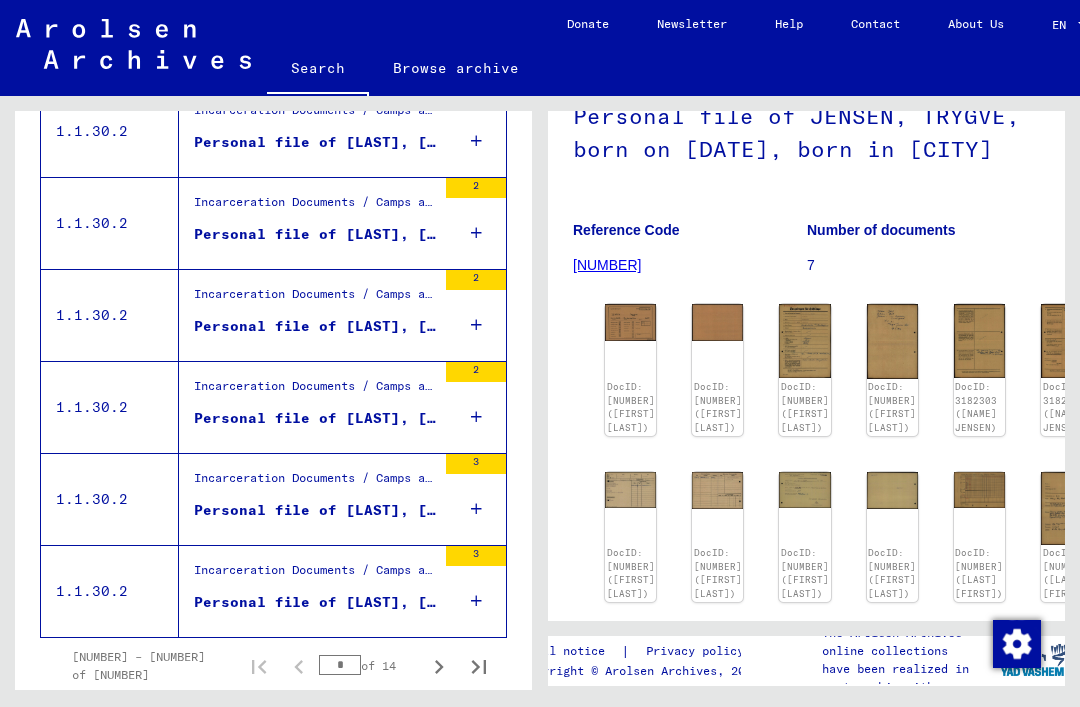 scroll, scrollTop: 2163, scrollLeft: 0, axis: vertical 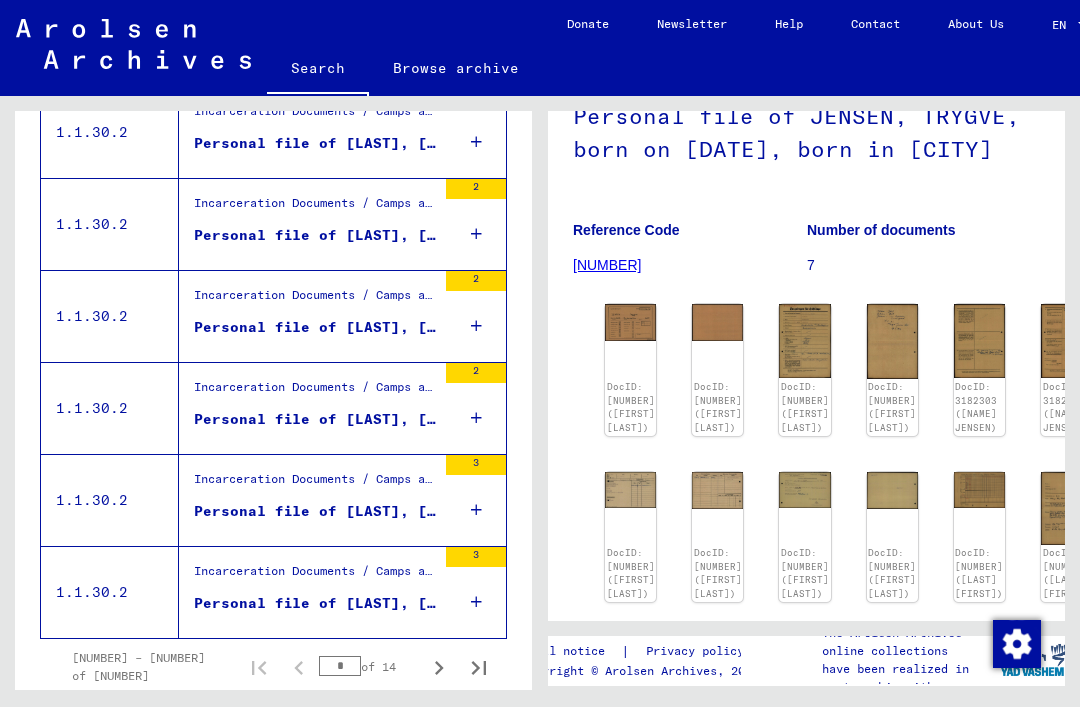 click at bounding box center [439, 667] 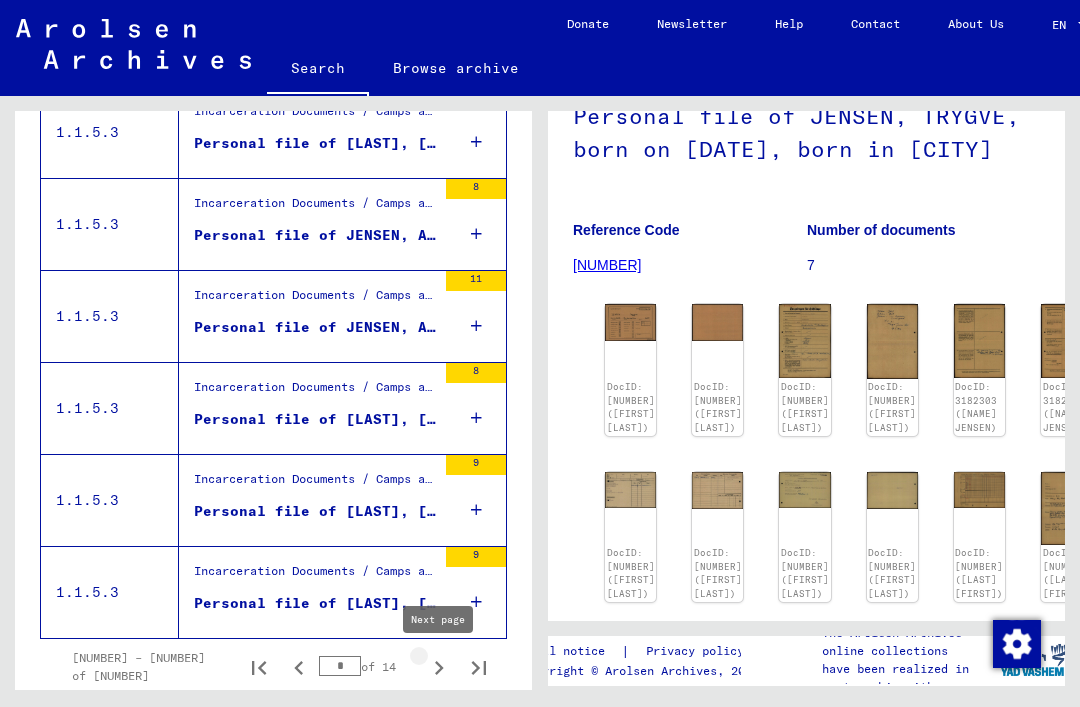 click 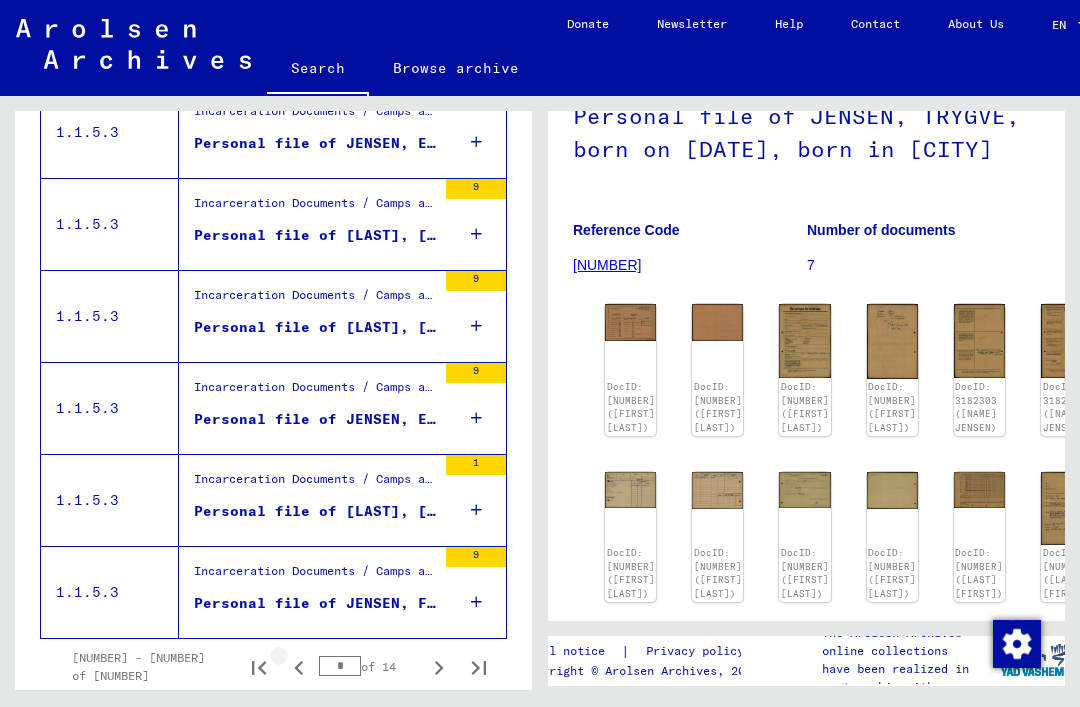 click 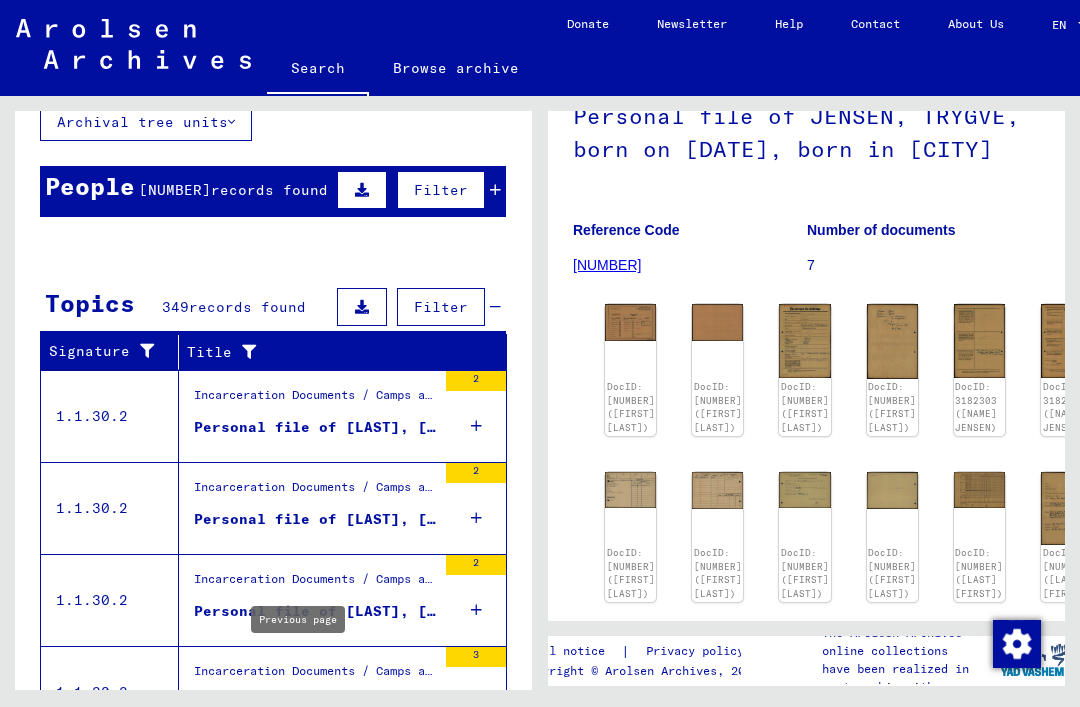 scroll, scrollTop: 144, scrollLeft: 0, axis: vertical 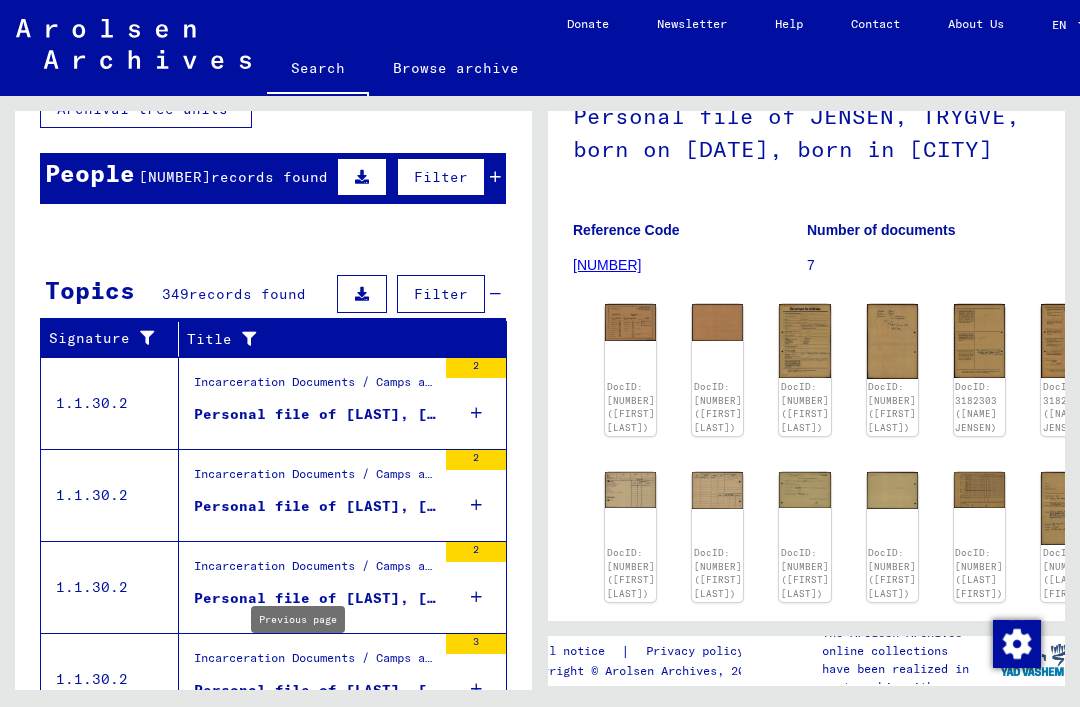 click on "Incarceration Documents / Camps and Ghettos / Neuengamme Concentration Camp / Individual Documents Neuengamme / Personal Files - Neuengamme Concentration Camp / Files with names from IWAN" at bounding box center [315, 387] 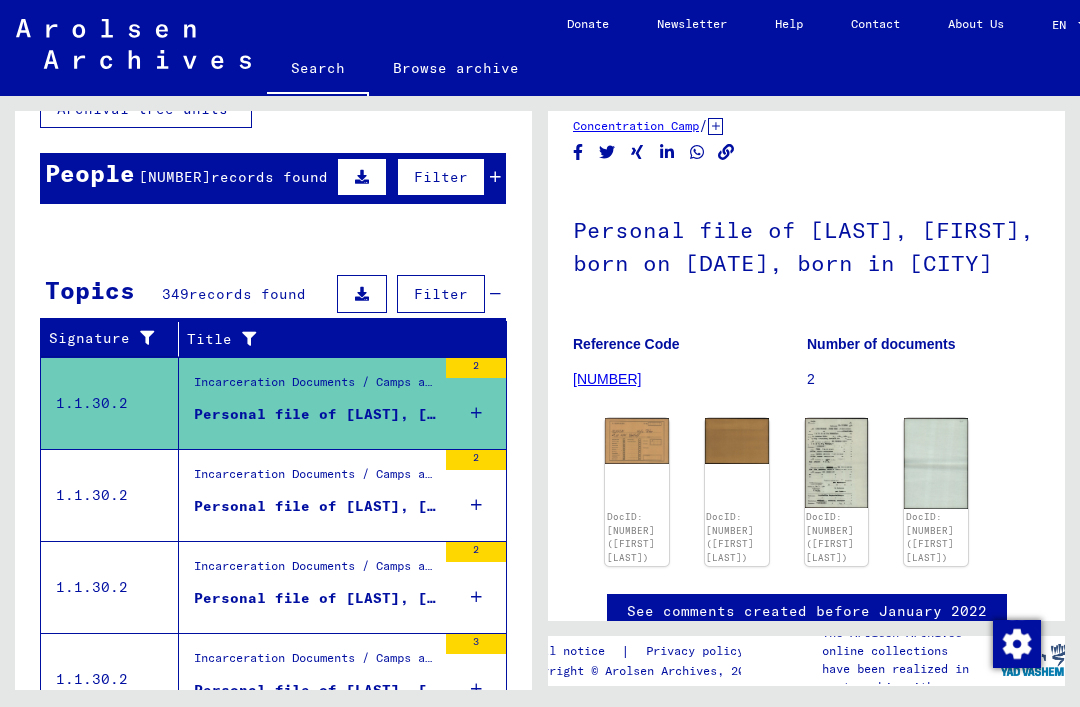 scroll, scrollTop: 50, scrollLeft: 0, axis: vertical 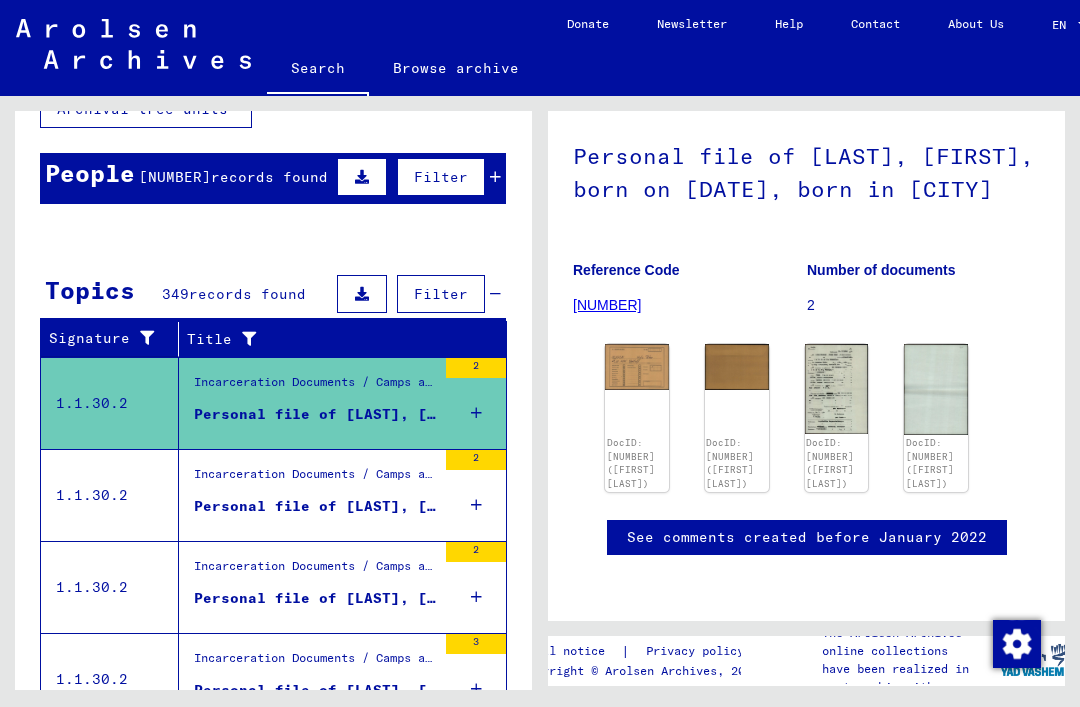 click 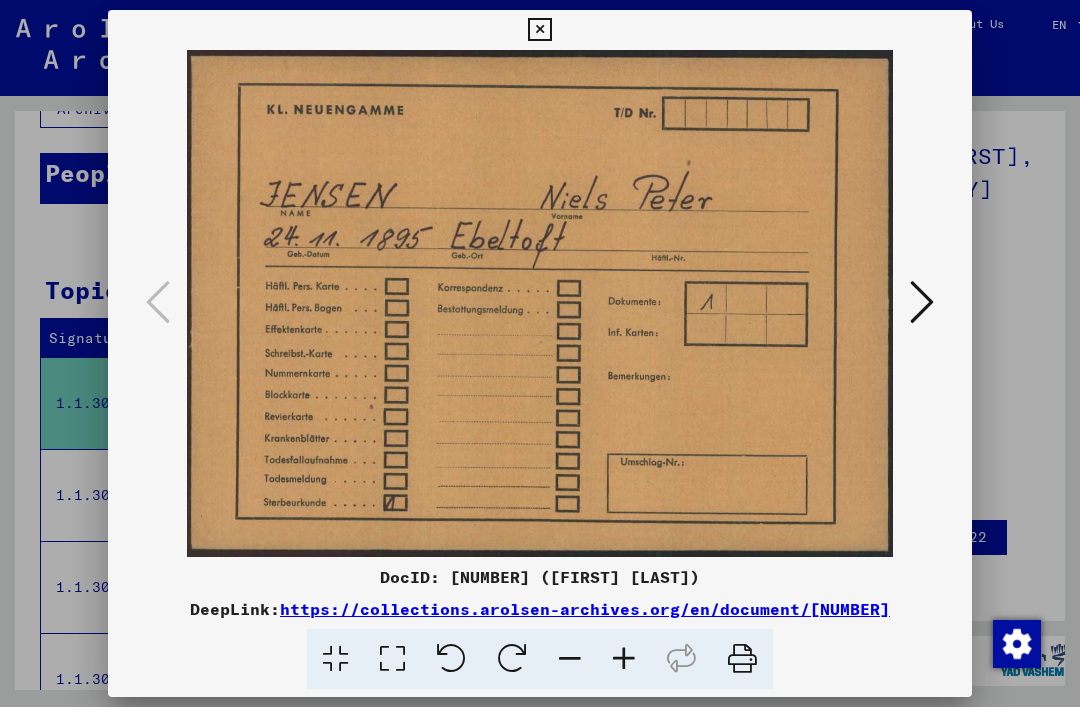 click at bounding box center [540, 303] 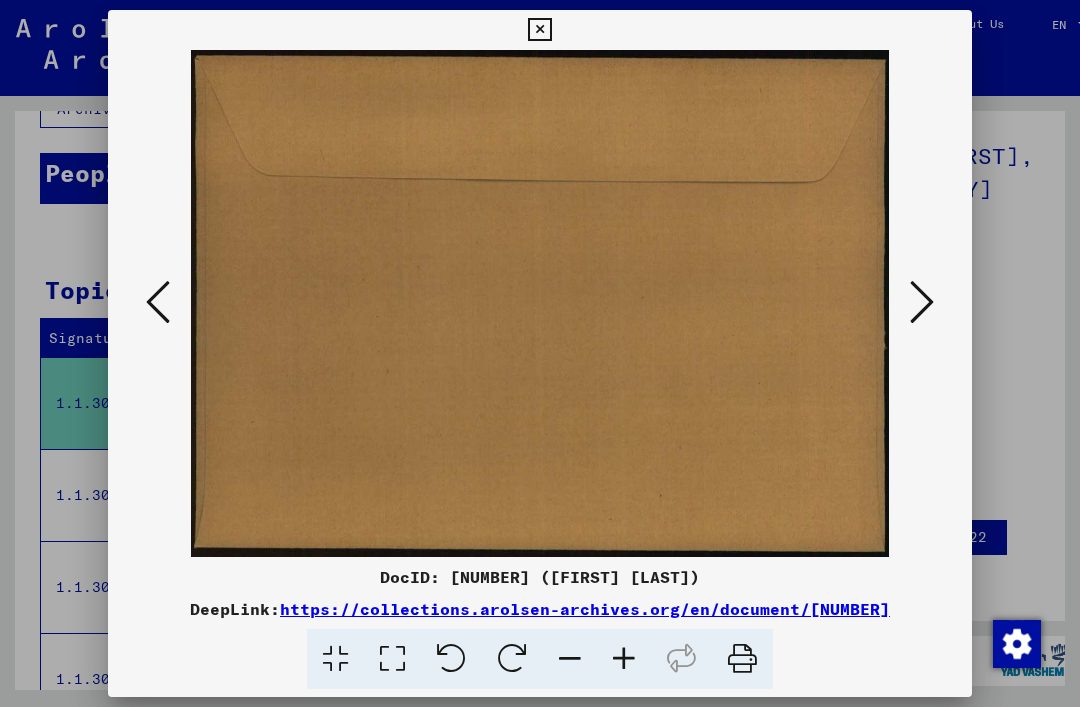click at bounding box center [540, 353] 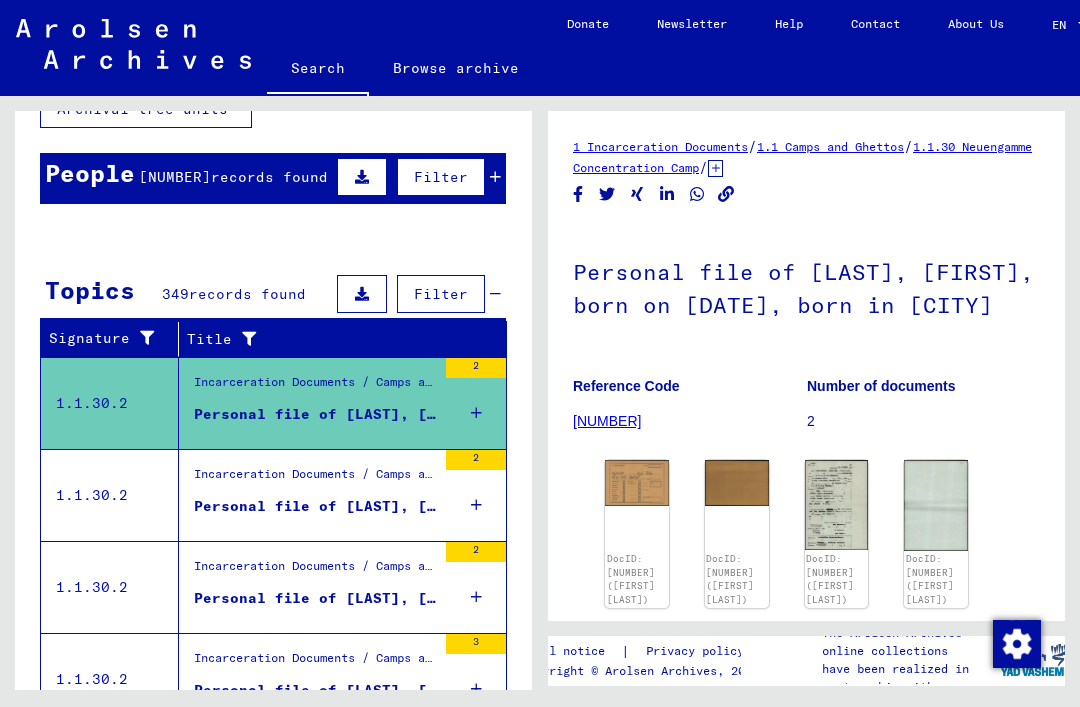scroll, scrollTop: 0, scrollLeft: 0, axis: both 